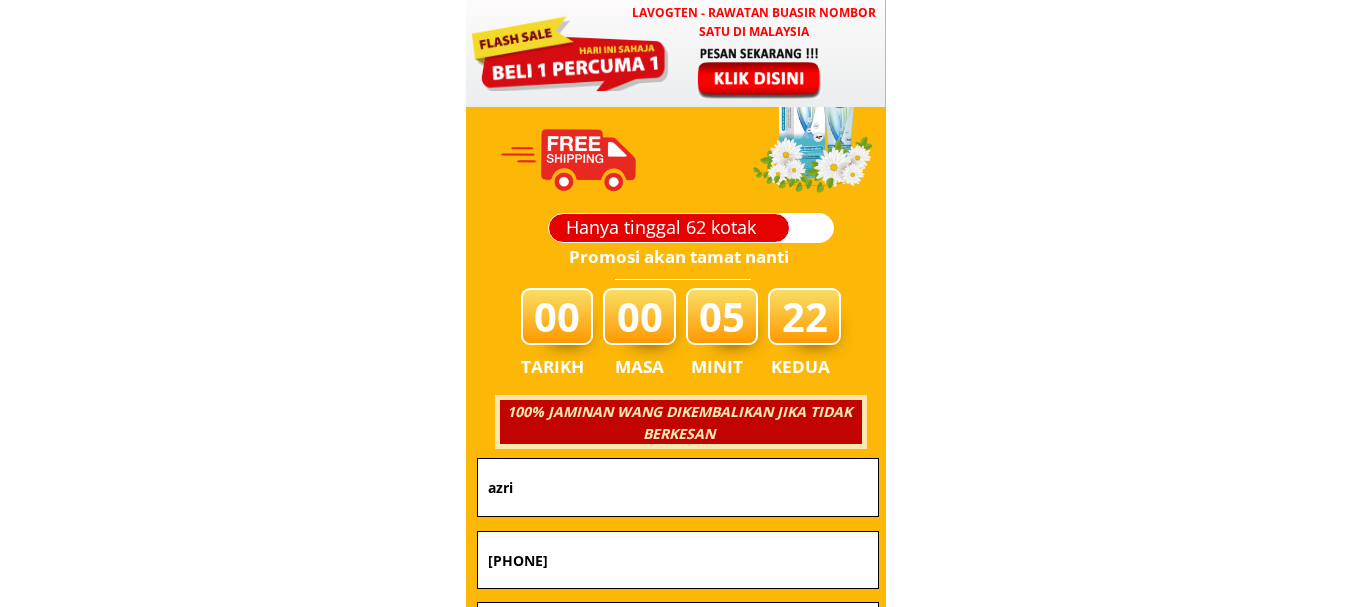 scroll, scrollTop: 7083, scrollLeft: 0, axis: vertical 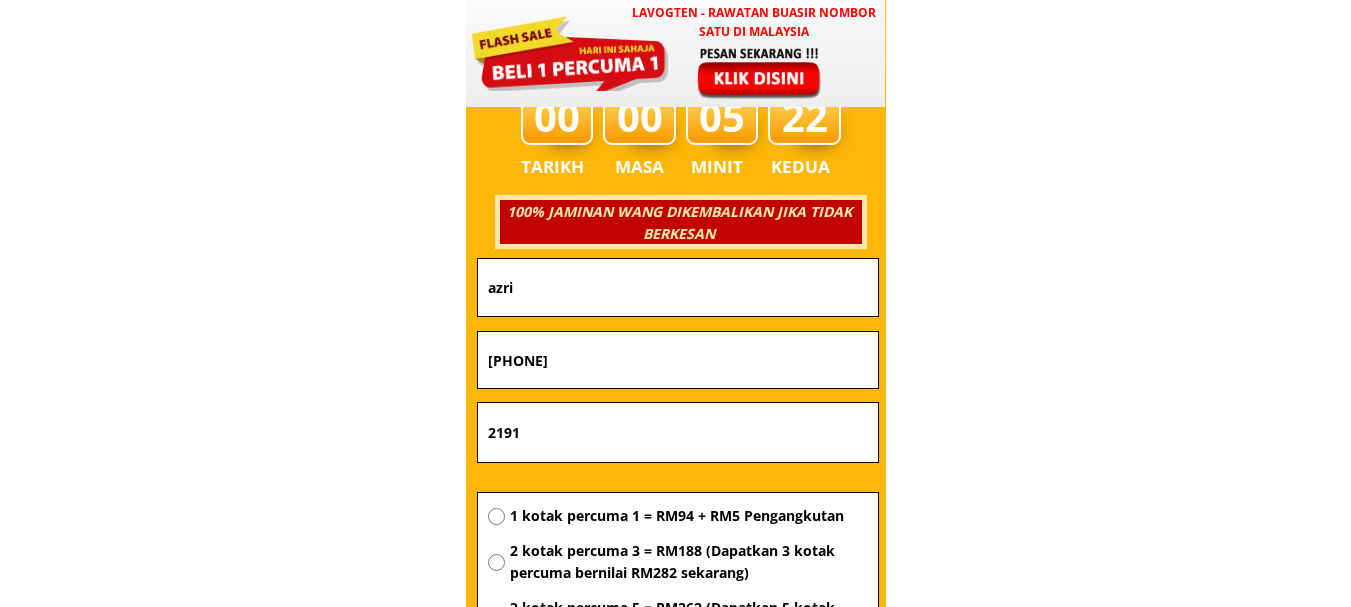 click on "azri" at bounding box center [678, 287] 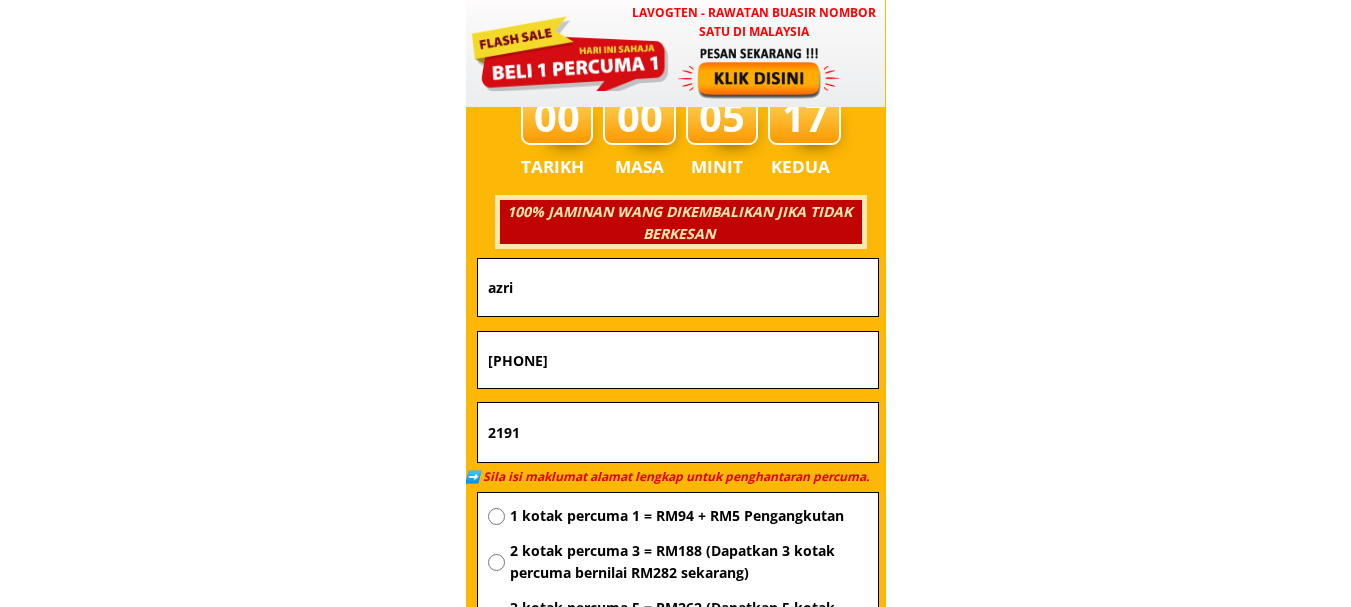 click on "azri" at bounding box center (678, 287) 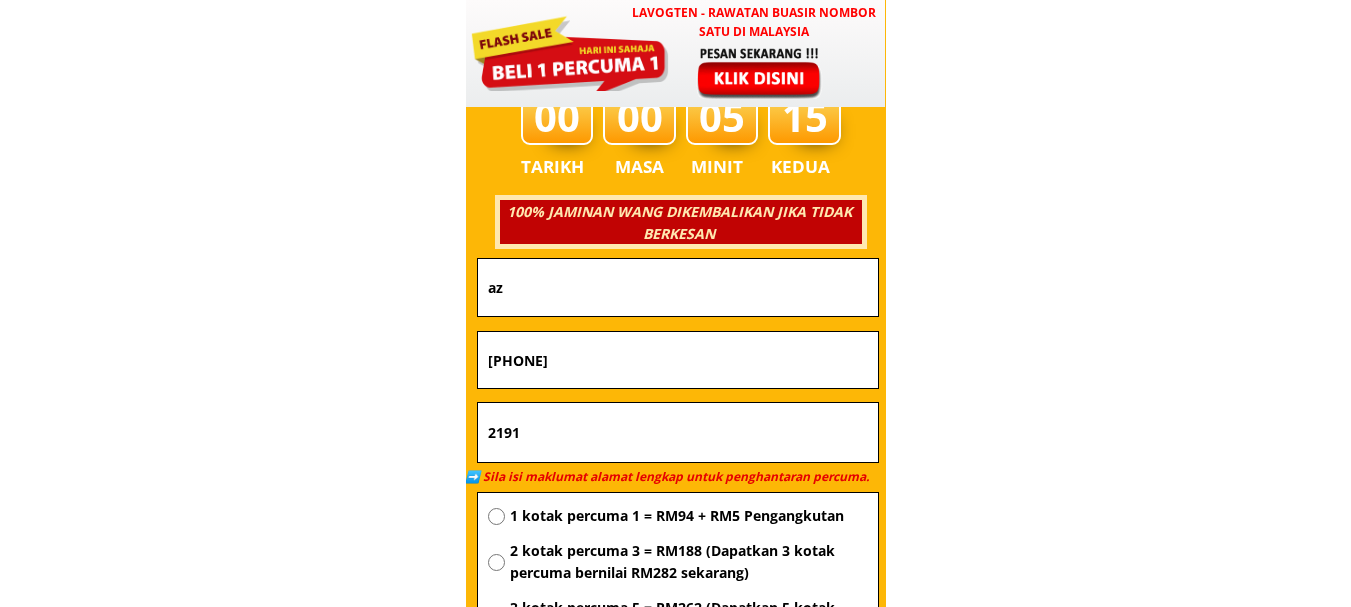 type on "a" 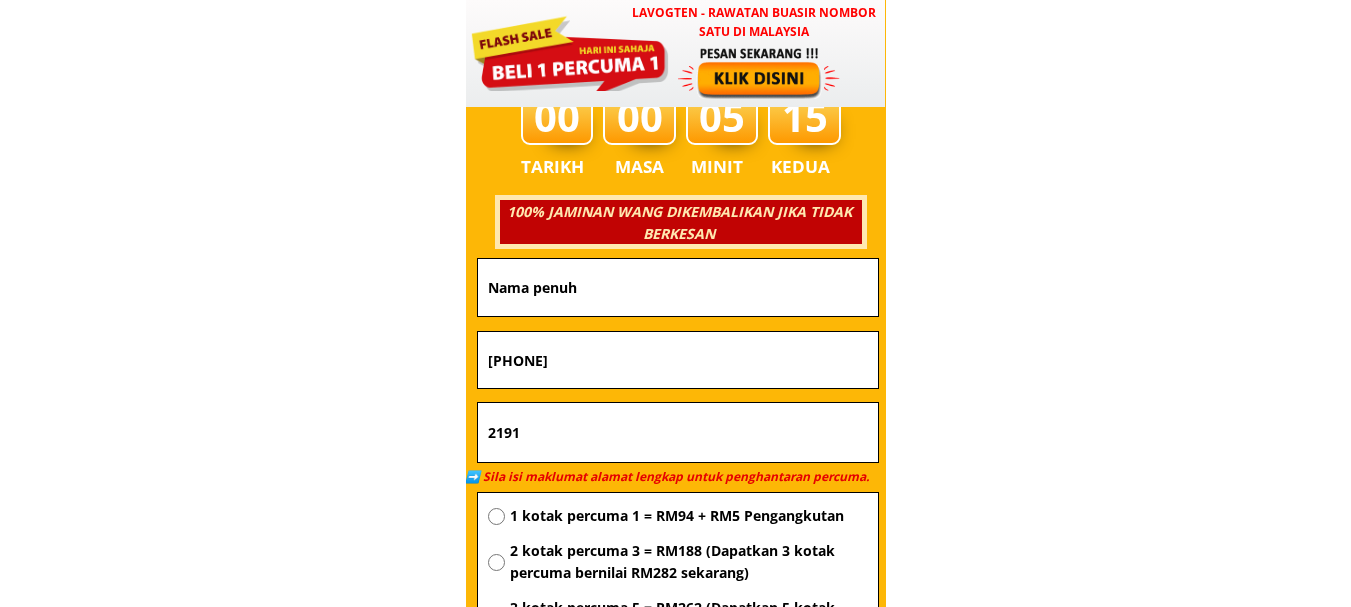 type 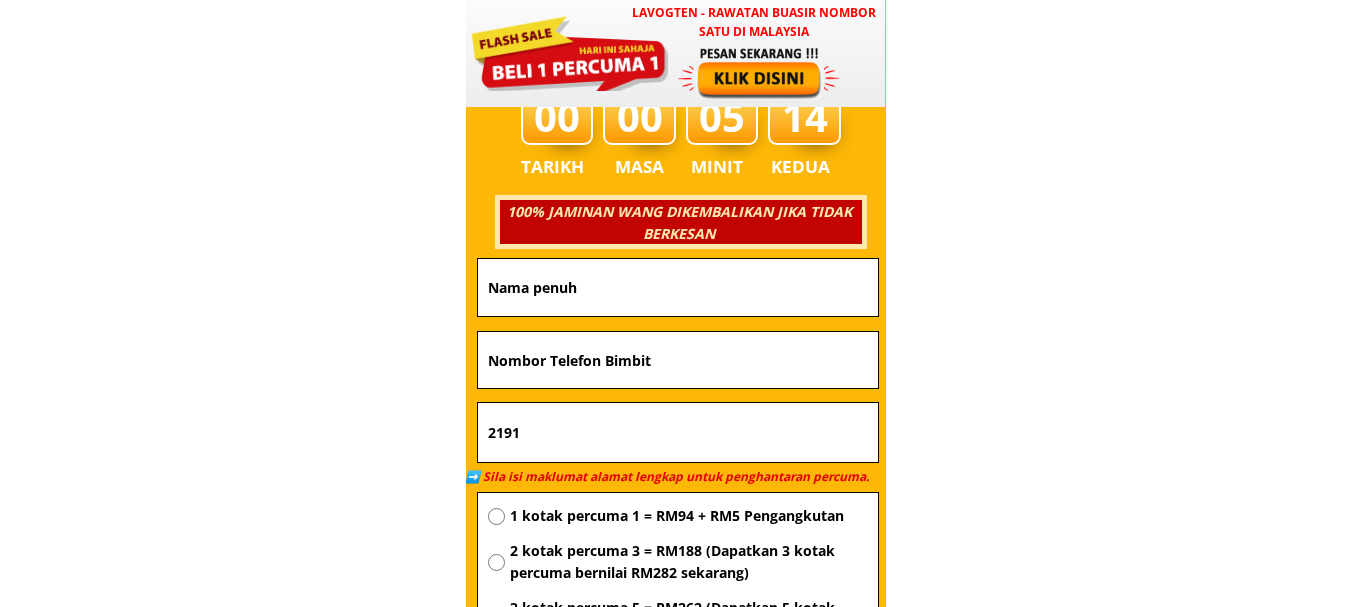 type 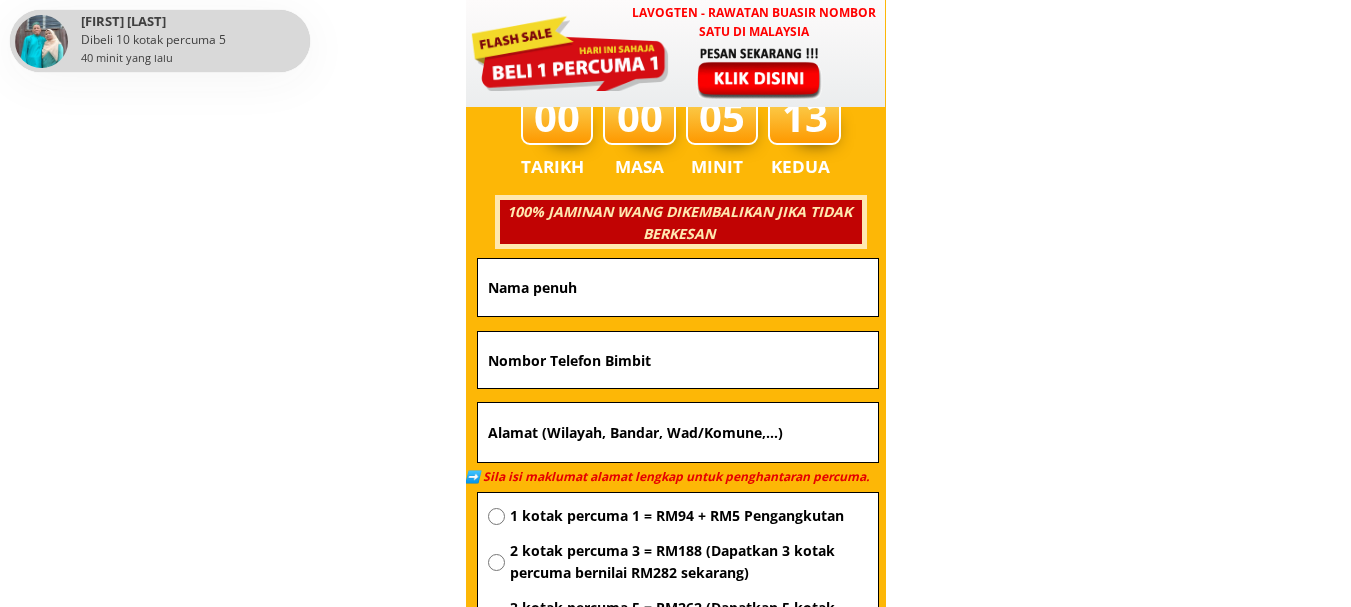 type 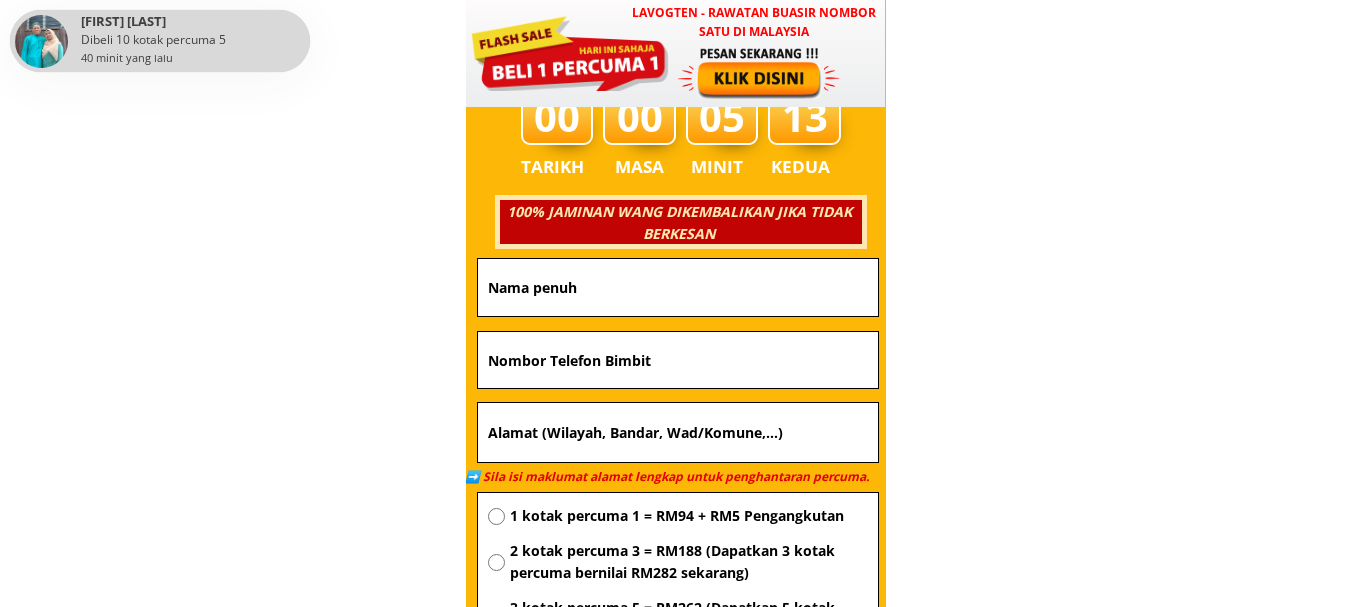 paste on "0136565909" 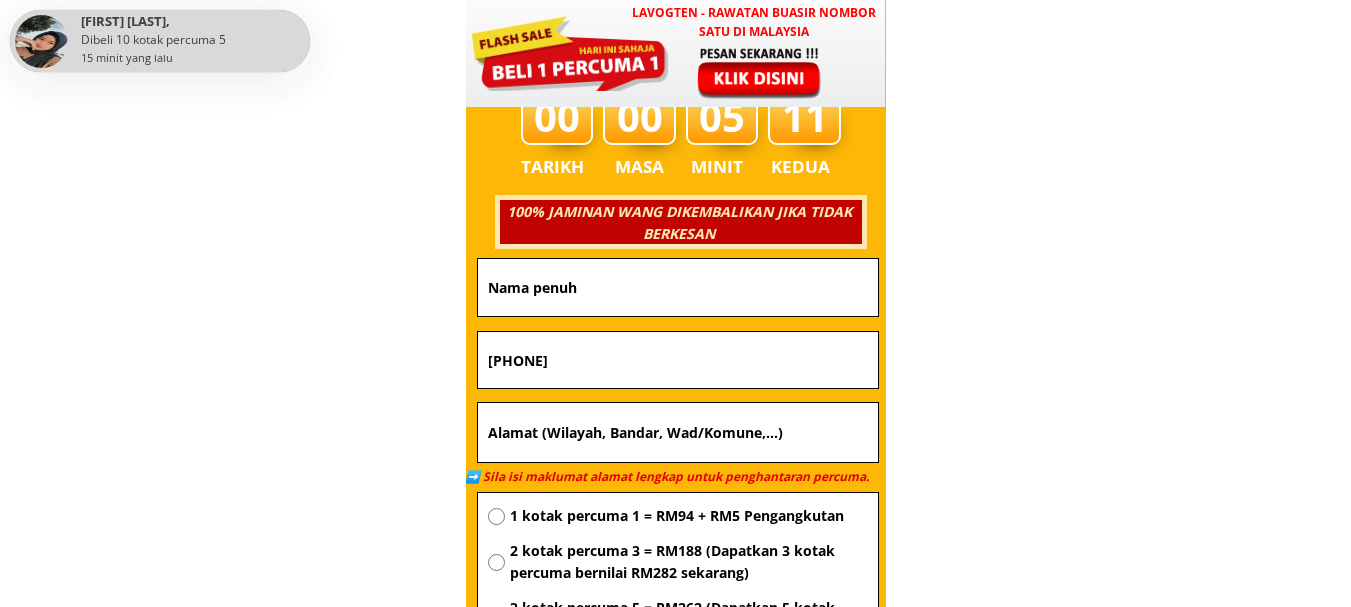 type on "0136565909" 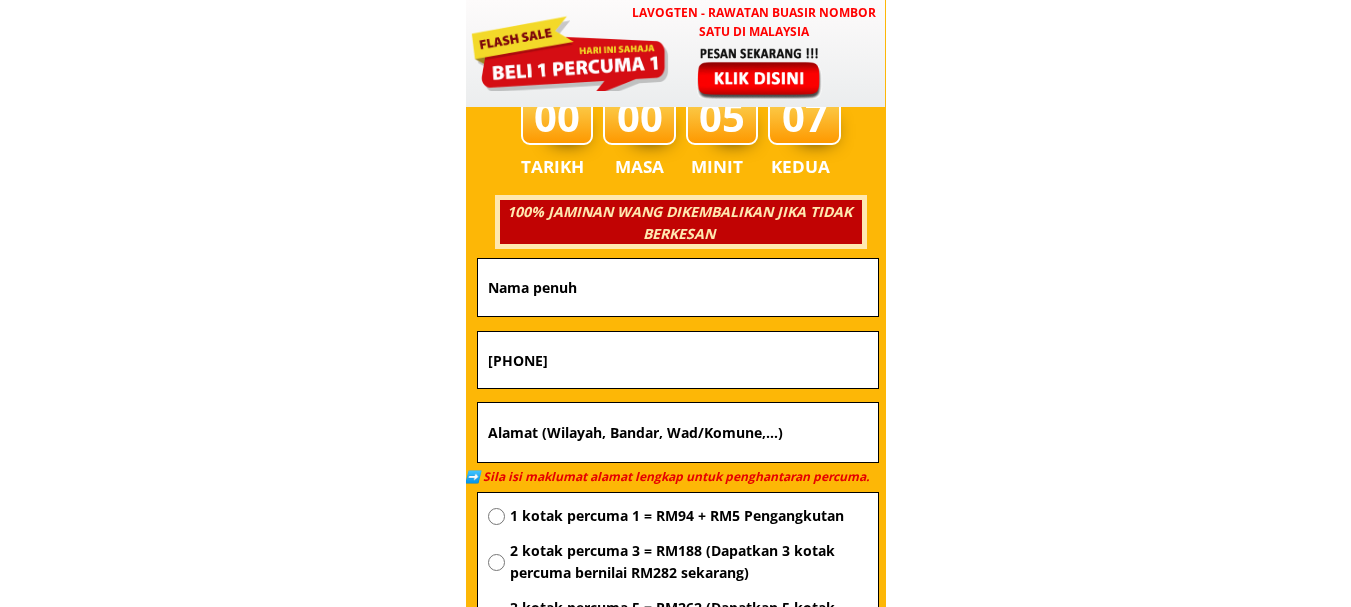 click at bounding box center [678, 287] 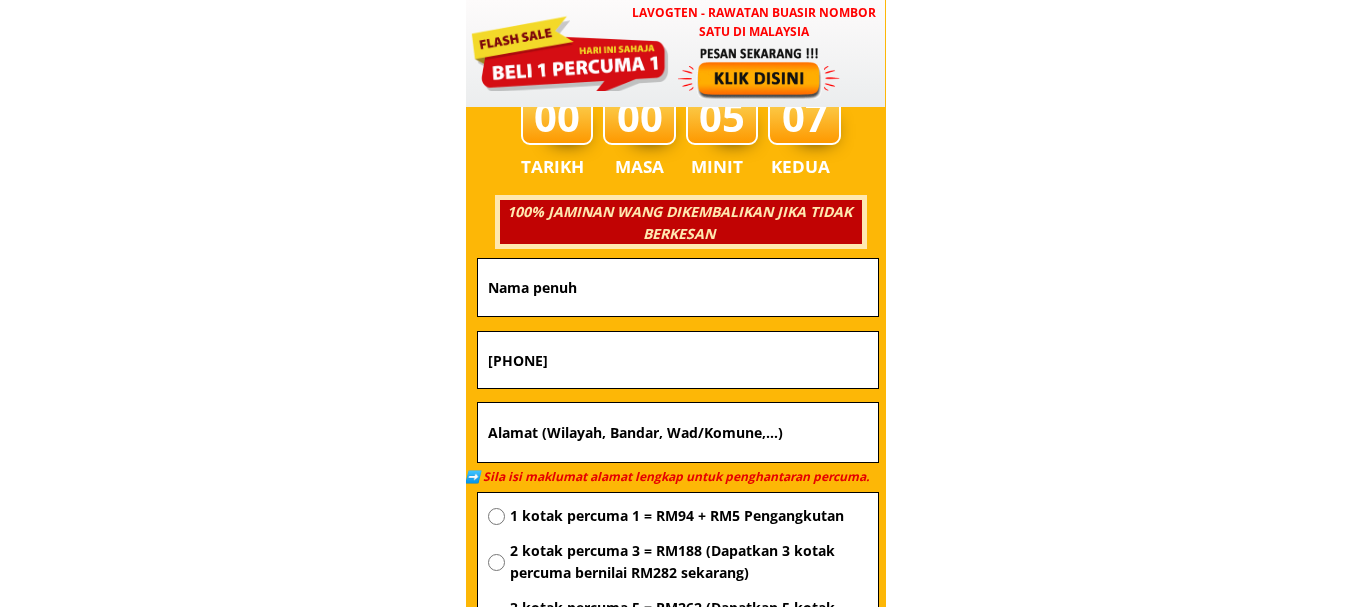 paste on "Ari" 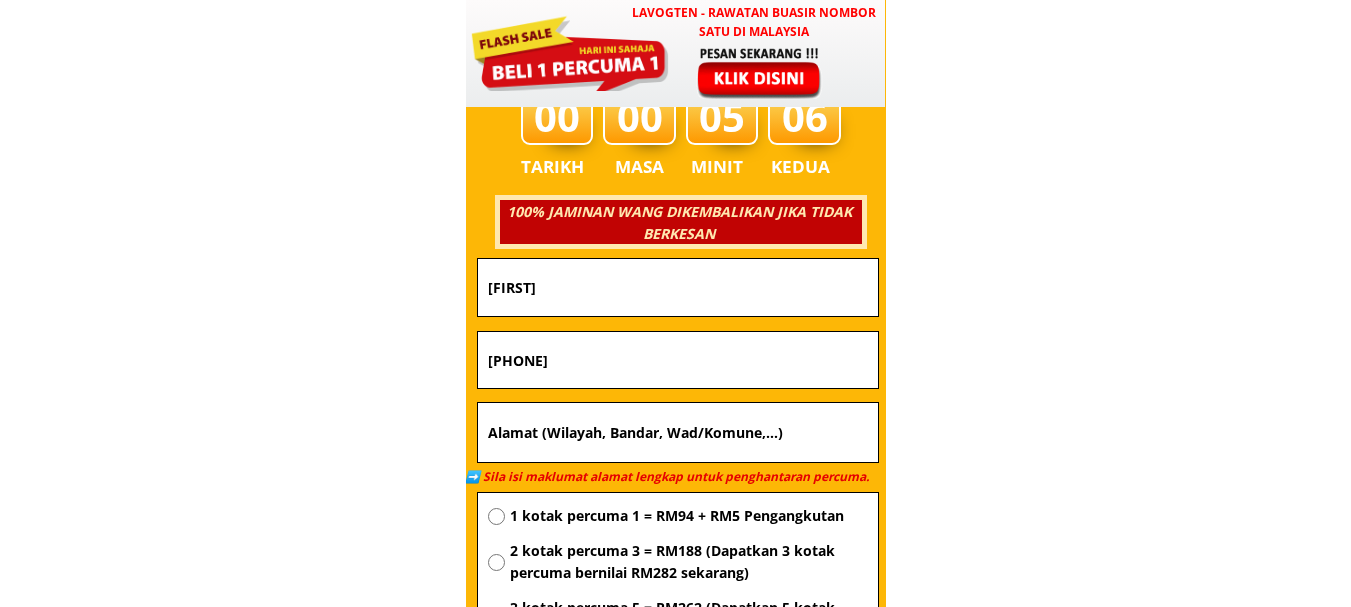 type on "Ari" 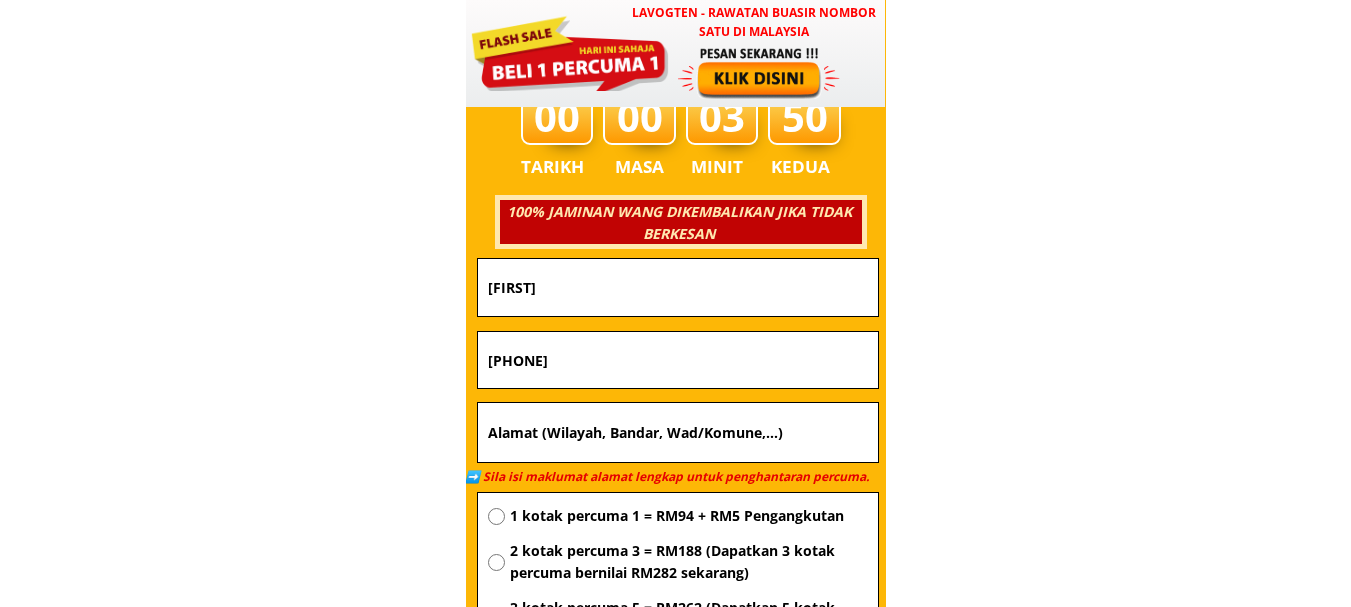 click at bounding box center [678, 433] 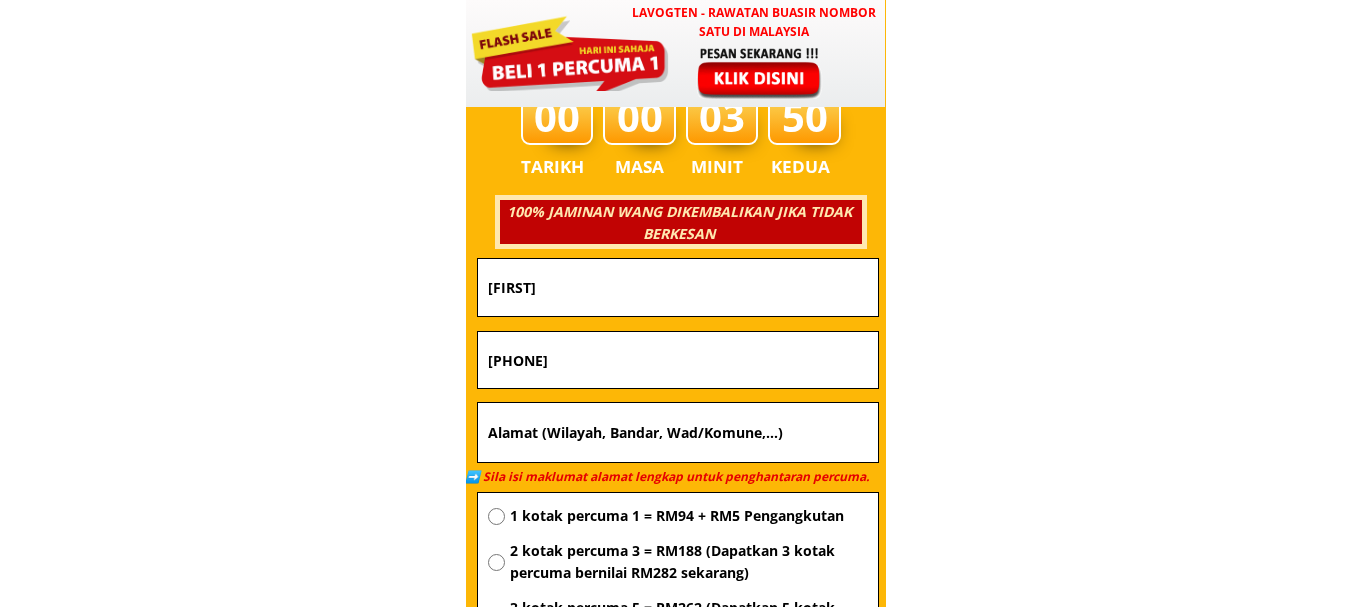 paste on "Alamat kilang bapom Oil" 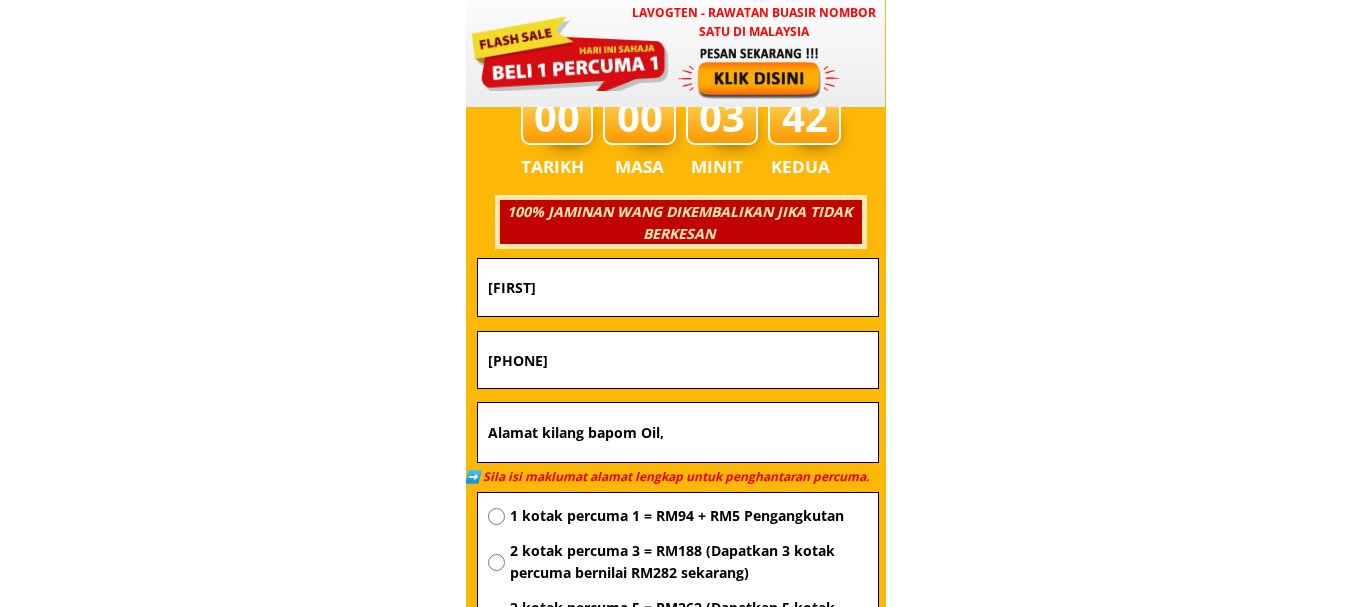 paste on "KM 25, Jalan Bau–Lundu, 94500 Lundu, Sarawak" 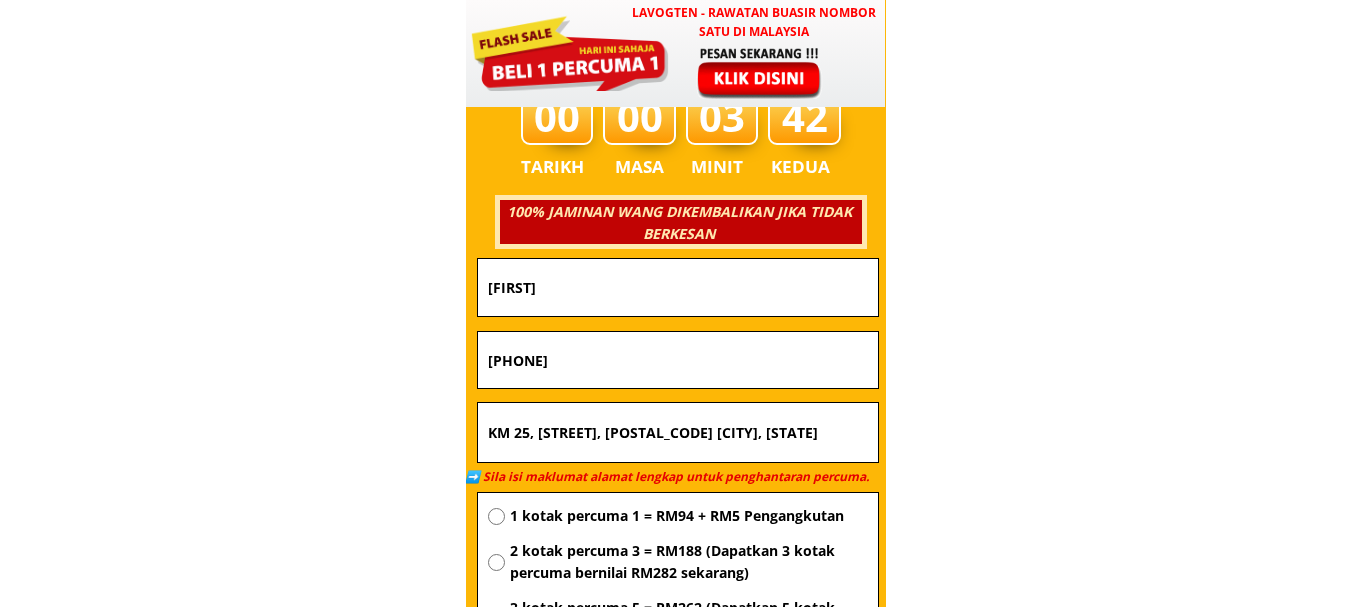 scroll, scrollTop: 0, scrollLeft: 126, axis: horizontal 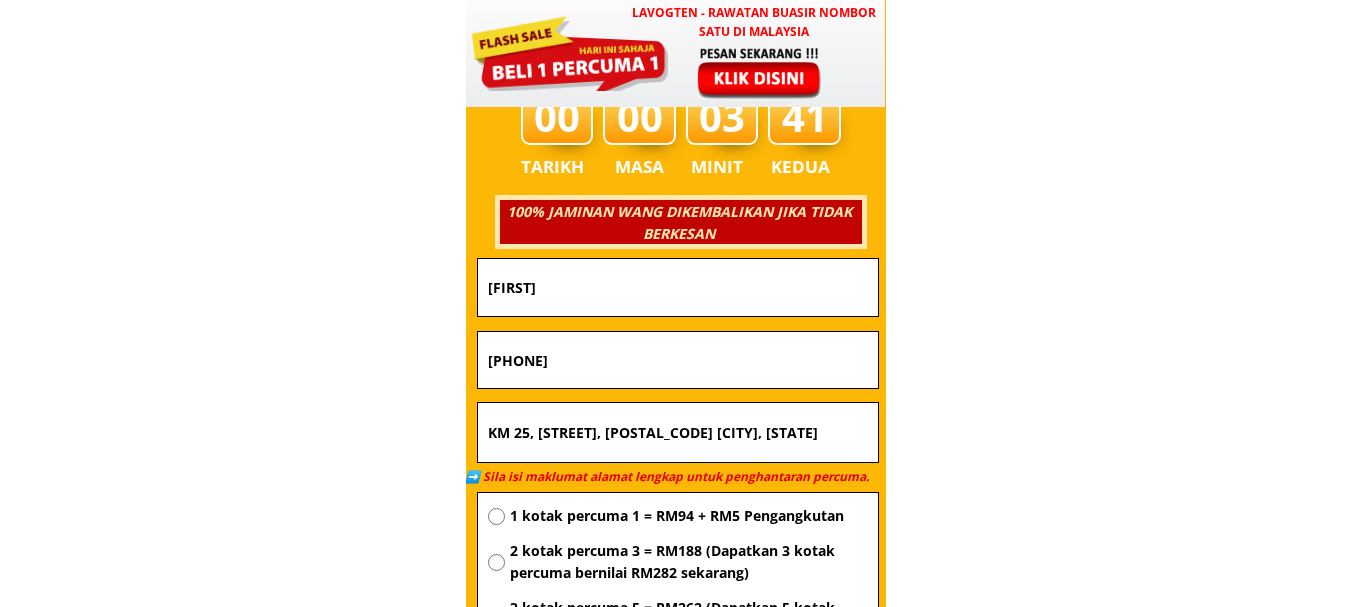 type on "Alamat kilang bapom Oil,KM 25, Jalan Bau–Lundu, 94500 Lundu, Sarawak" 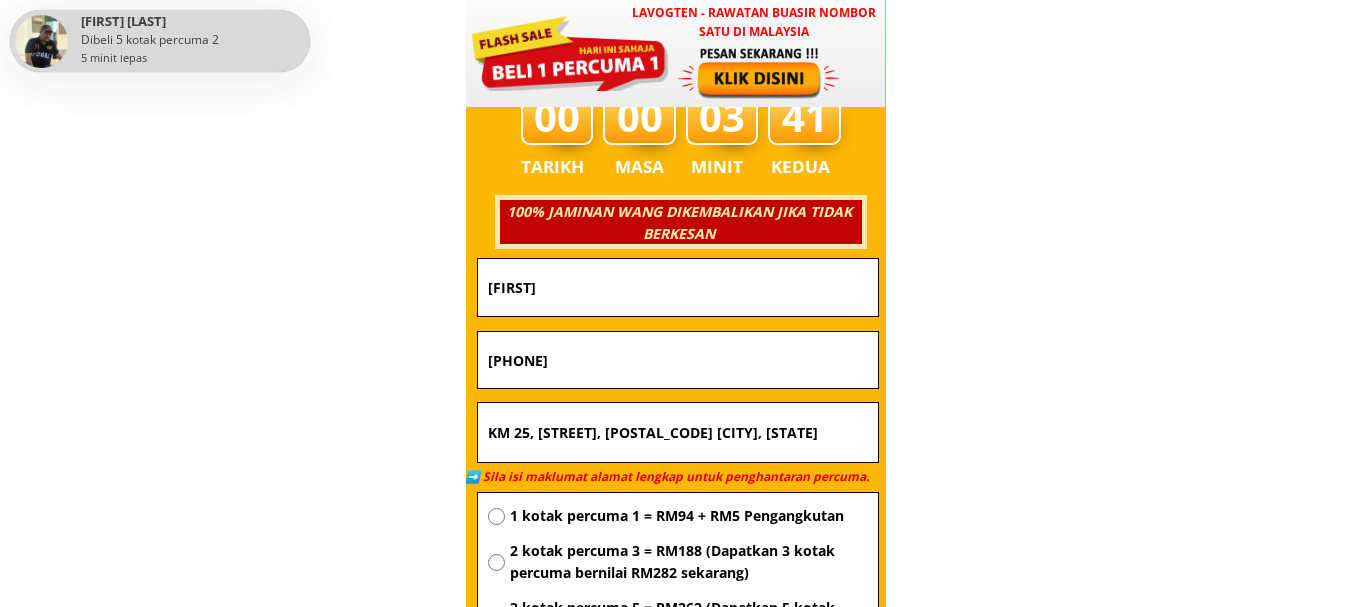click on "1 kotak percuma 1 = RM94 + RM5 Pengangkutan" at bounding box center (689, 516) 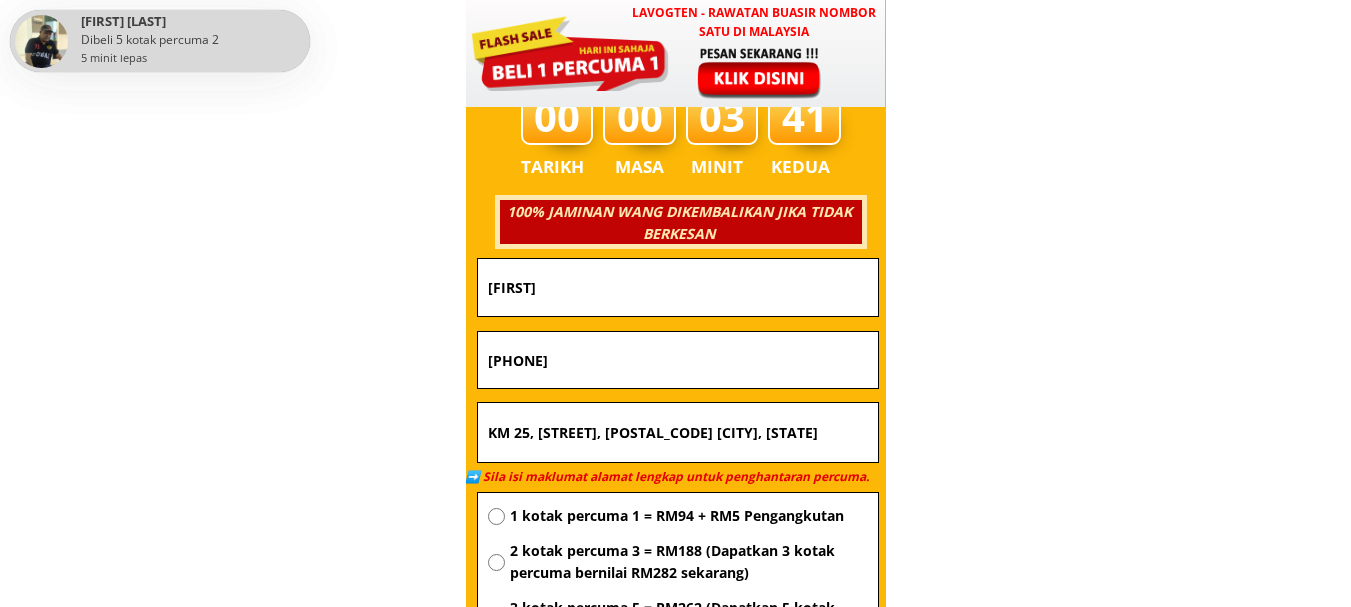 radio on "true" 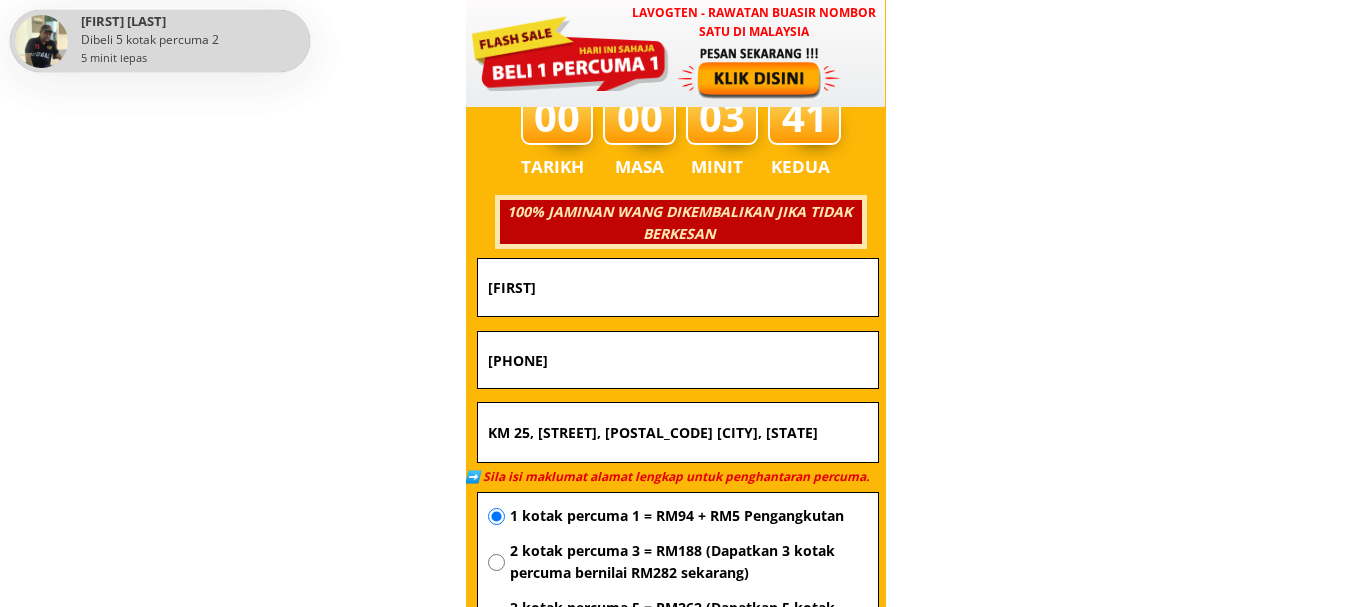 scroll, scrollTop: 0, scrollLeft: 0, axis: both 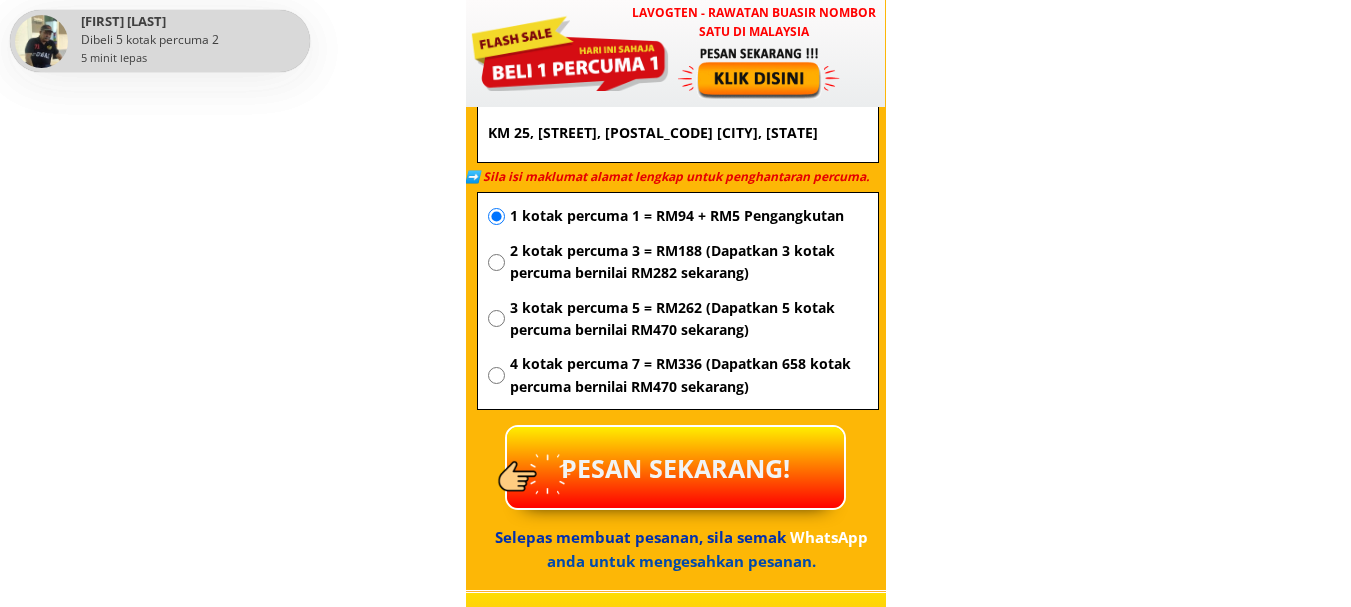 click on "PESAN SEKARANG!" at bounding box center (675, 467) 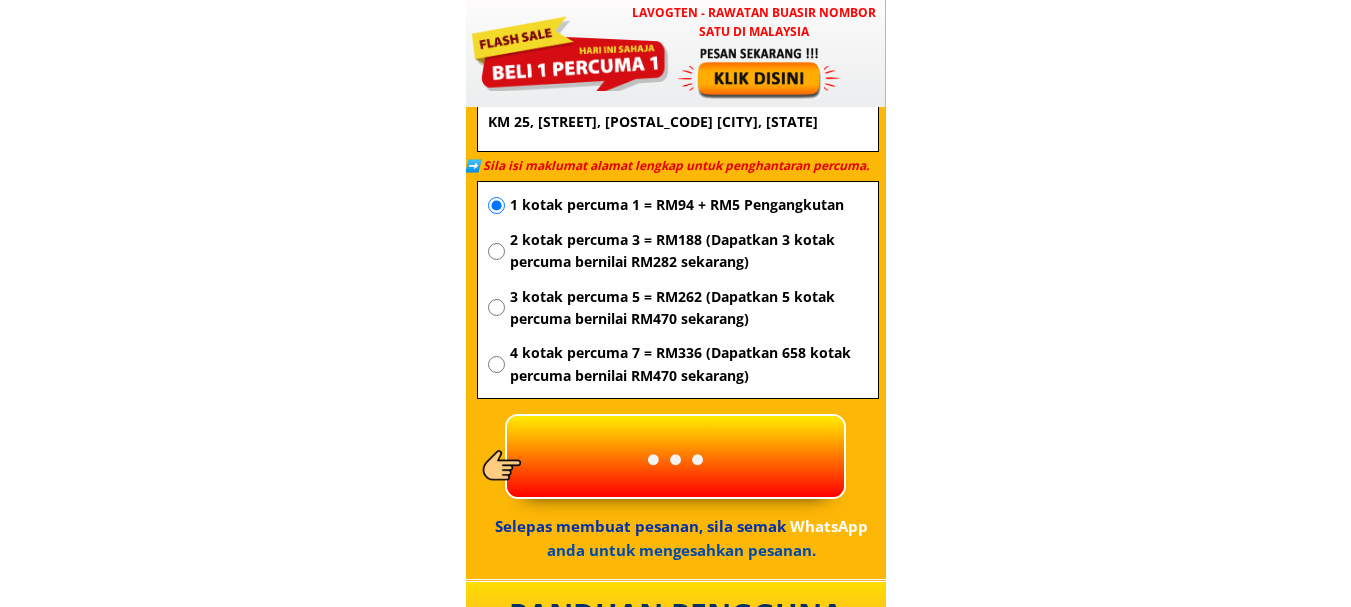 scroll, scrollTop: 7283, scrollLeft: 0, axis: vertical 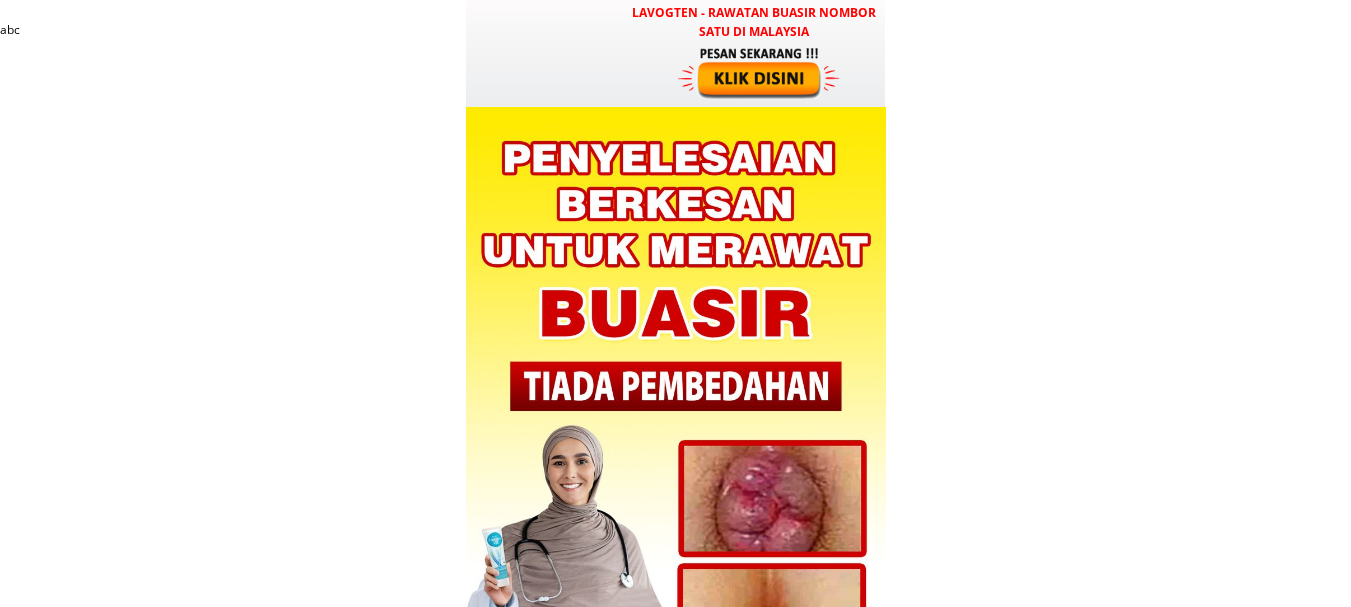 click at bounding box center (761, 72) 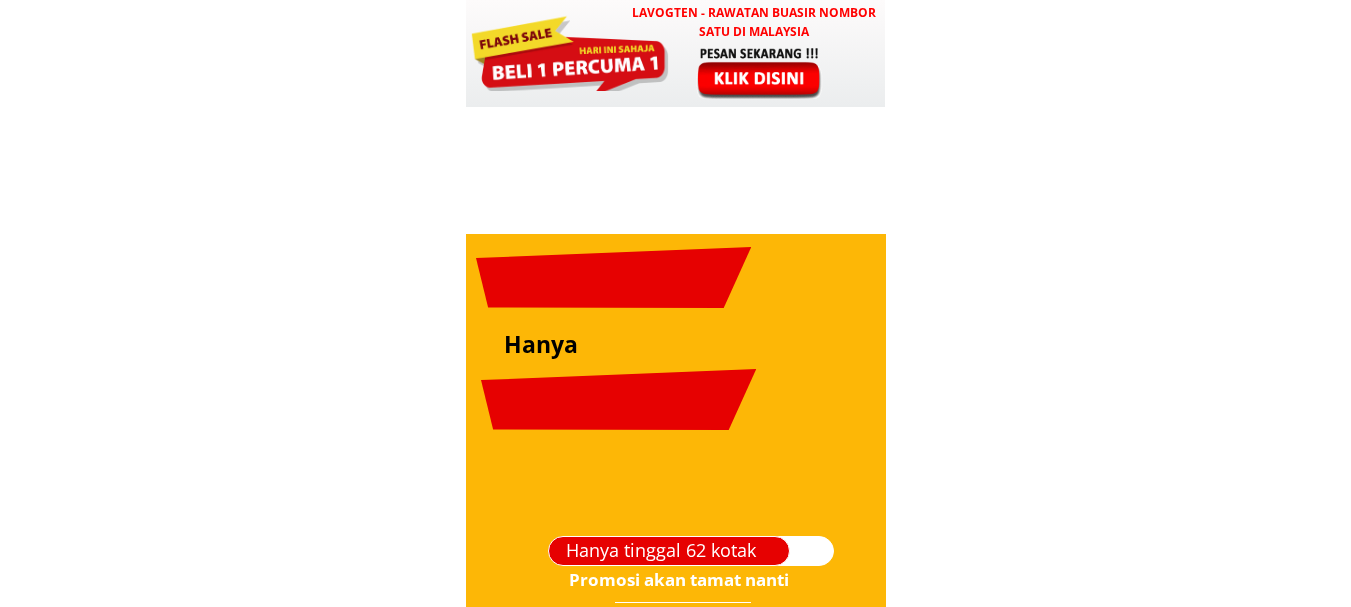 scroll, scrollTop: 7083, scrollLeft: 0, axis: vertical 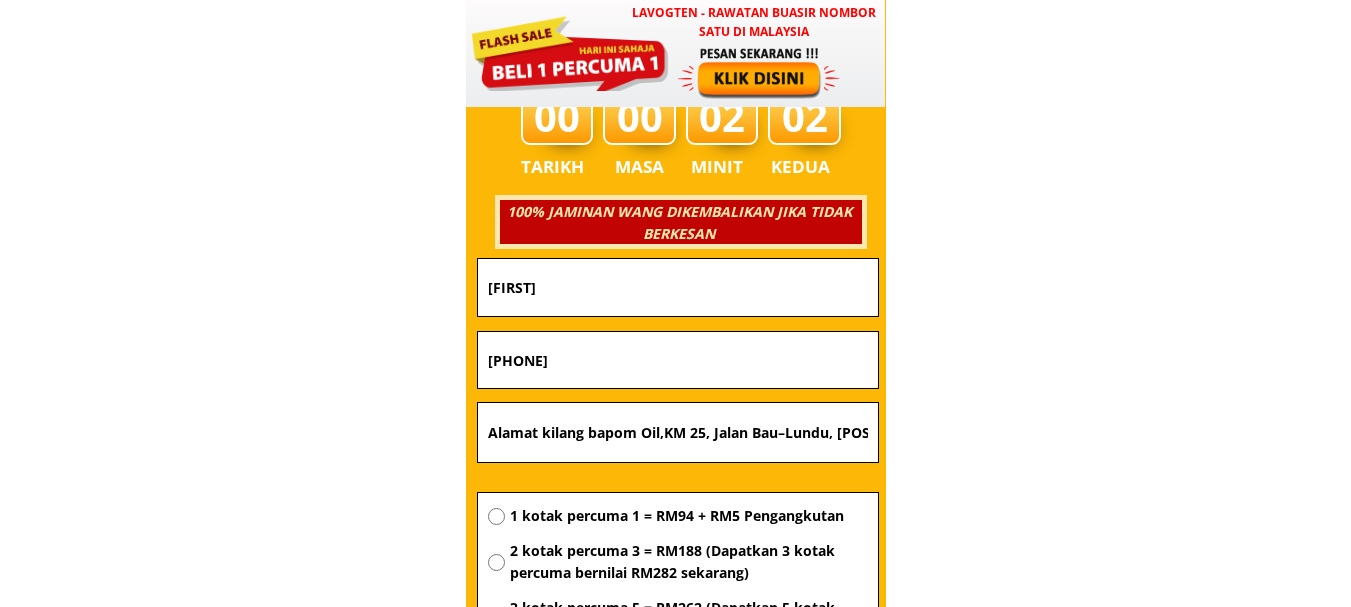 click on "Ari" at bounding box center [678, 287] 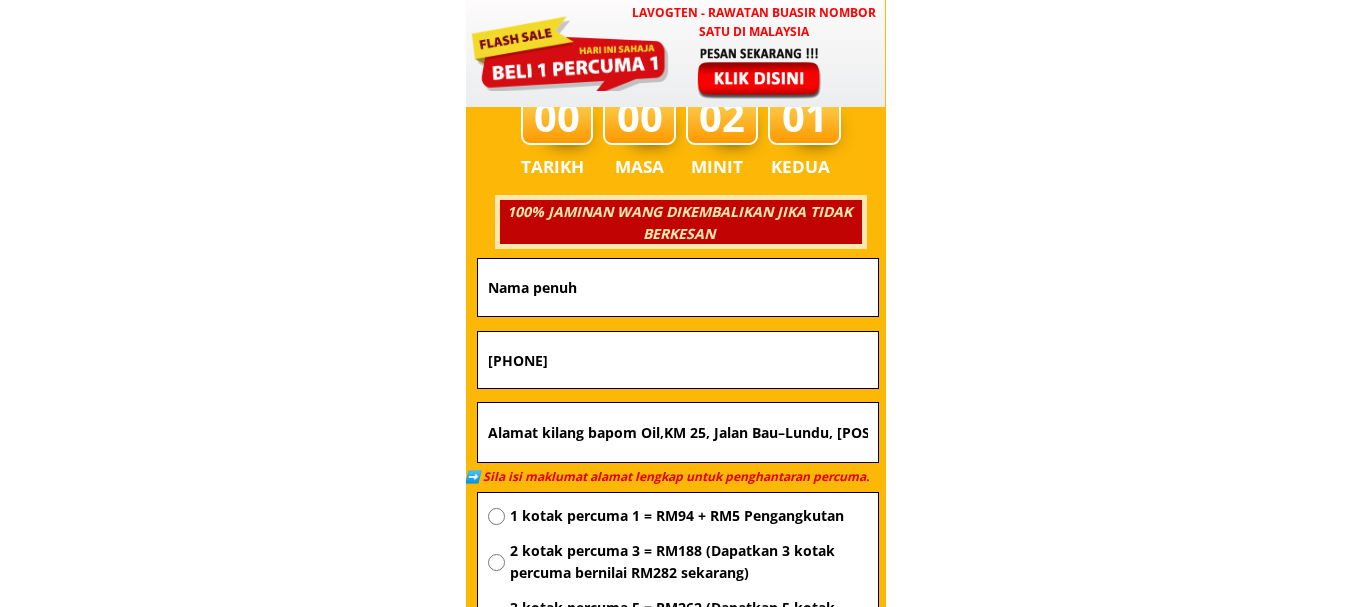 type 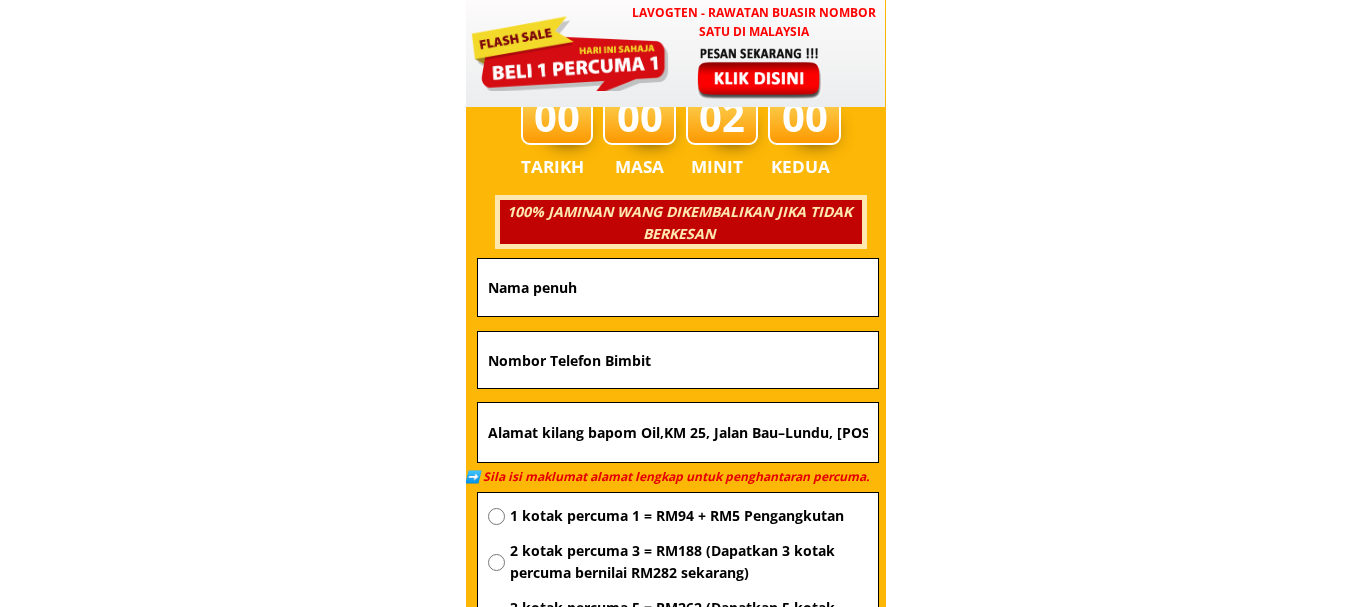 type 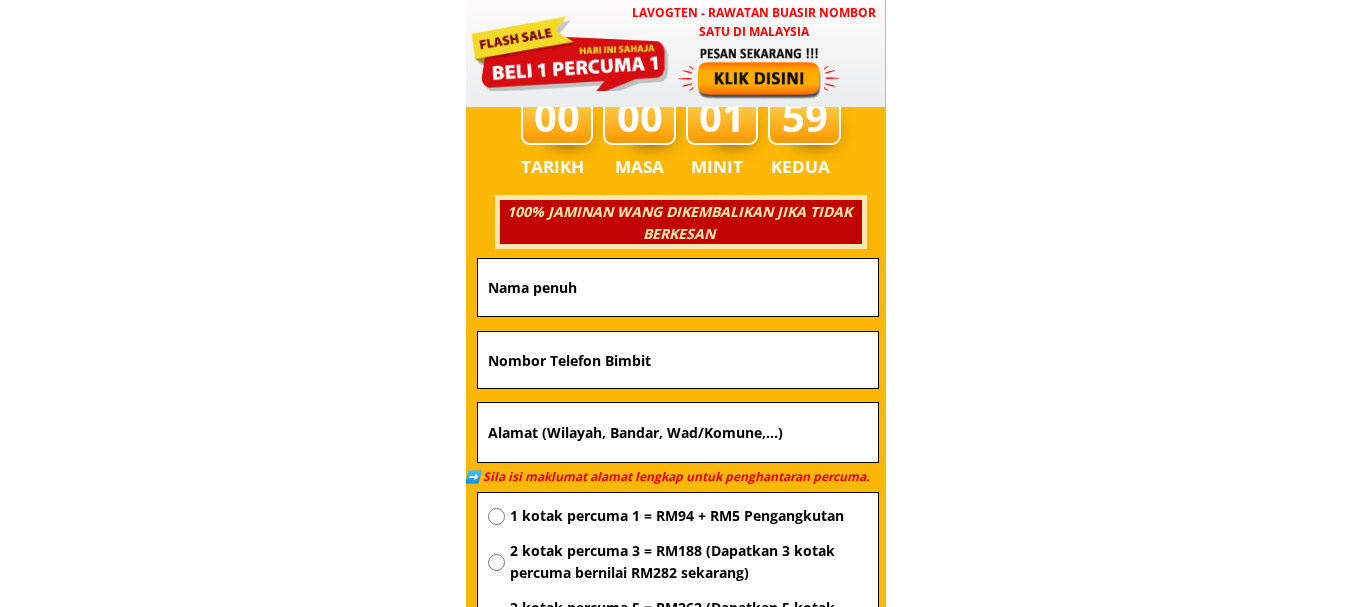 type 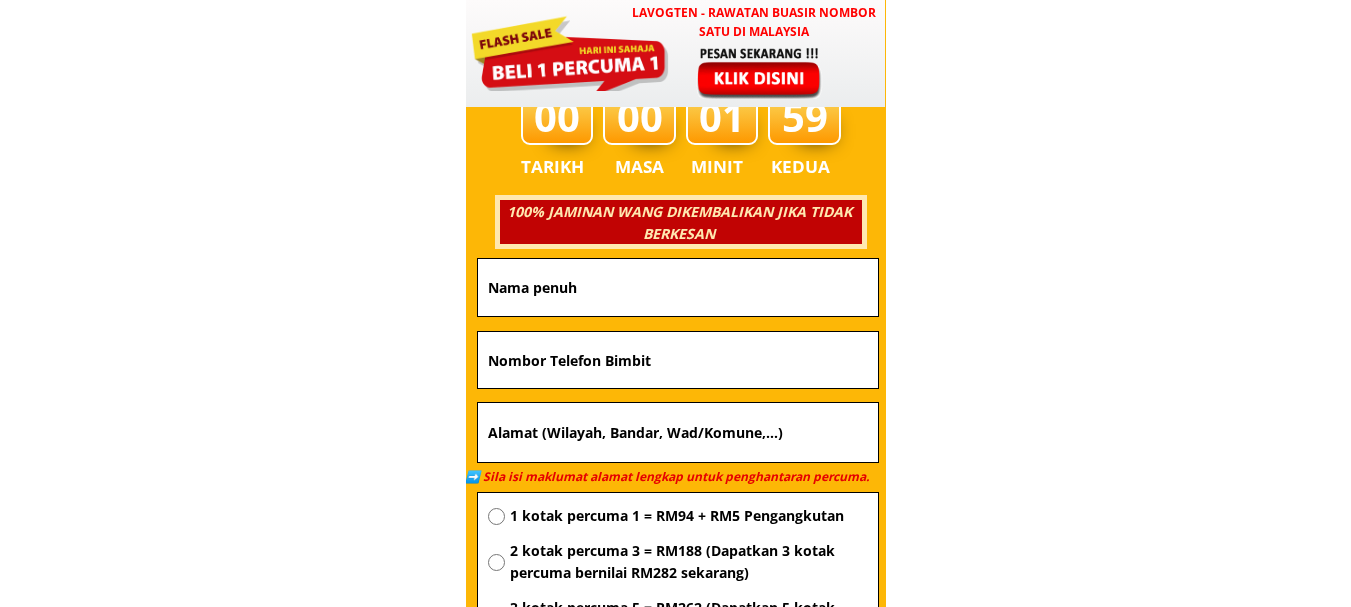 click at bounding box center (678, 360) 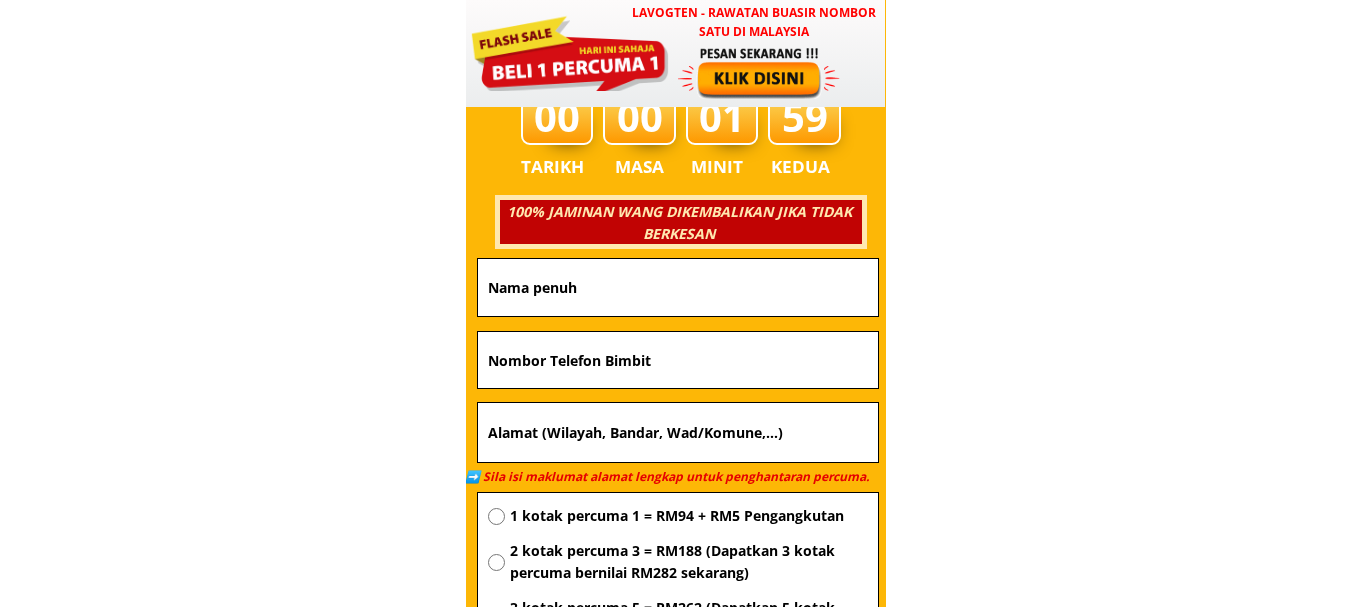 paste on "0127611162" 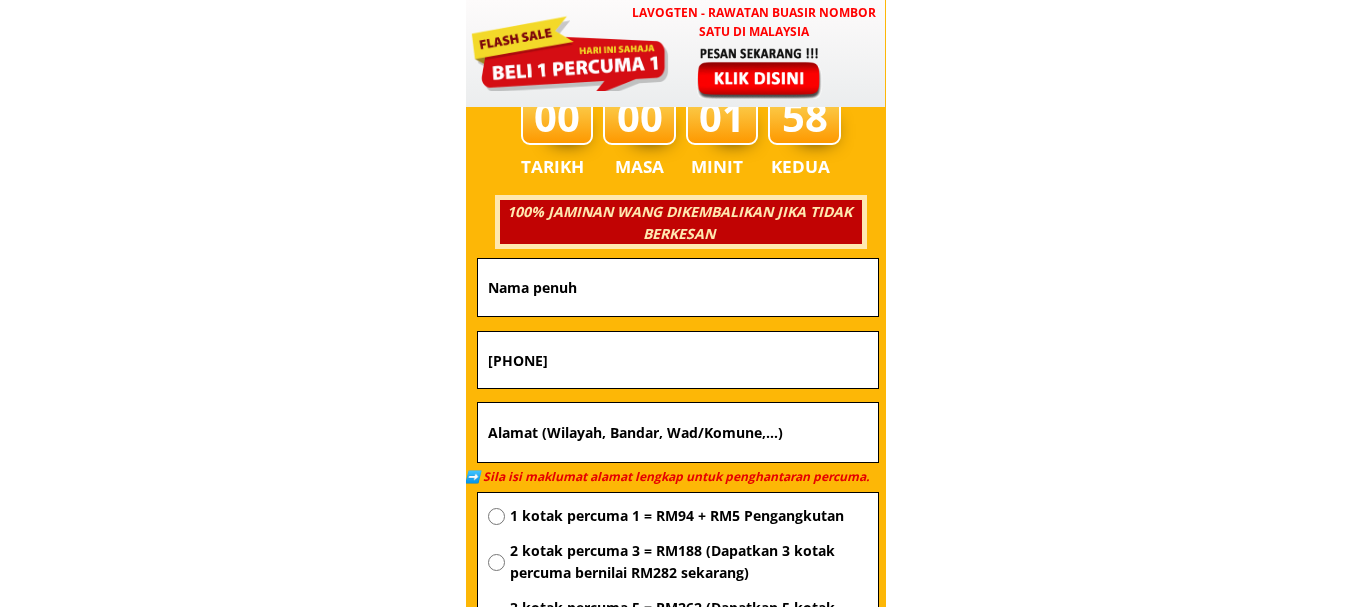 type on "0127611162" 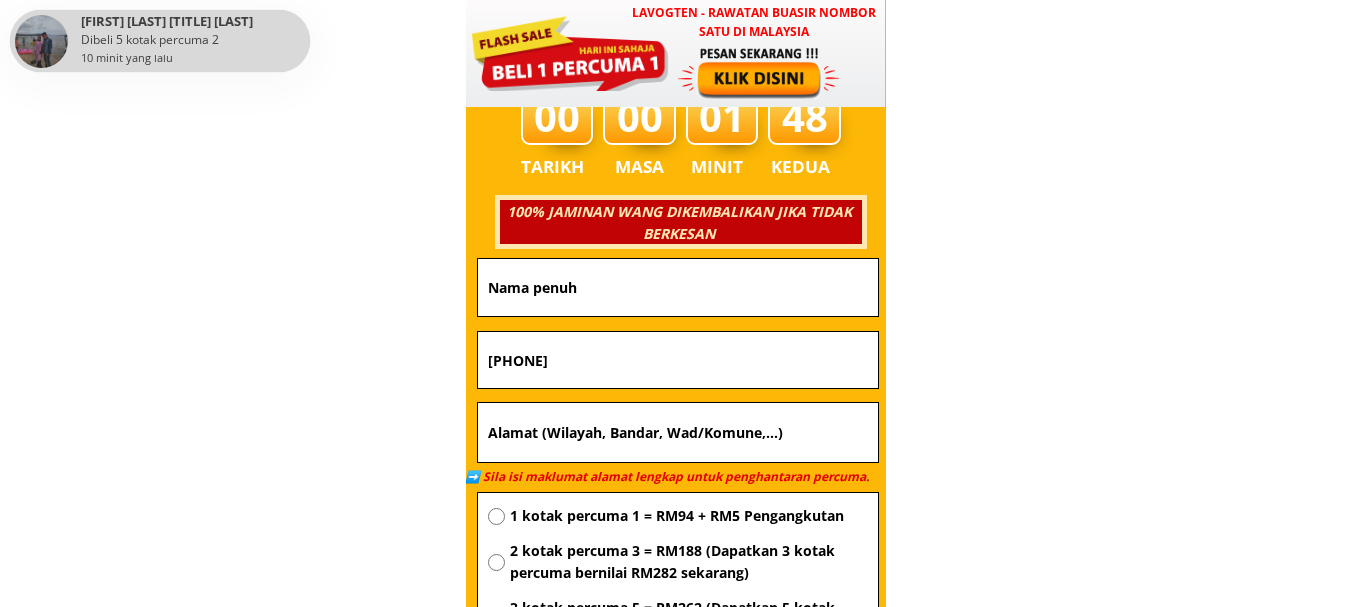 click at bounding box center [678, 433] 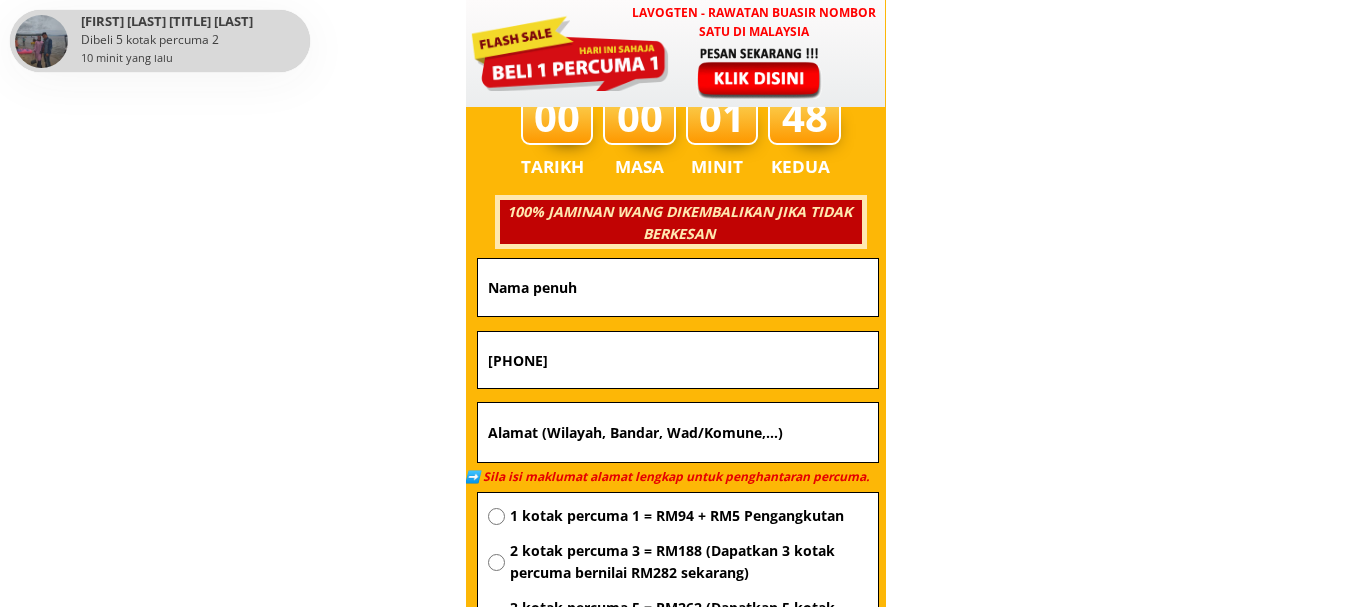 paste on "No 27 jalan dato abdul hamid perumahan mara tampoi 81200 johor bahru" 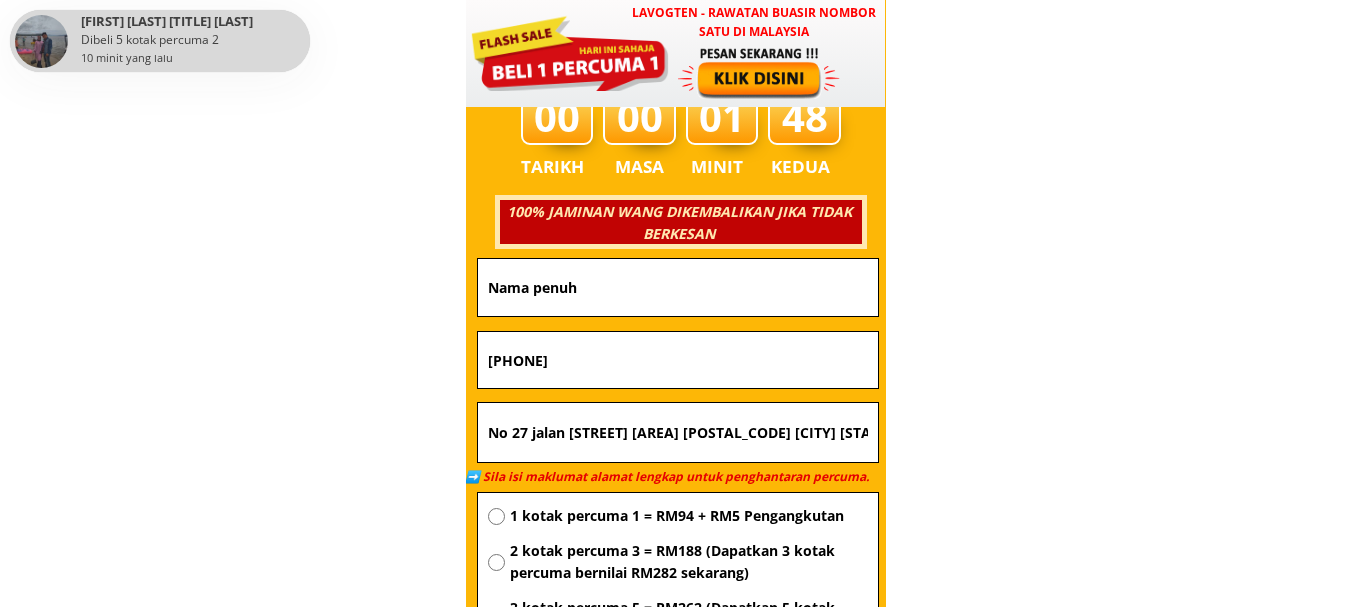scroll, scrollTop: 0, scrollLeft: 135, axis: horizontal 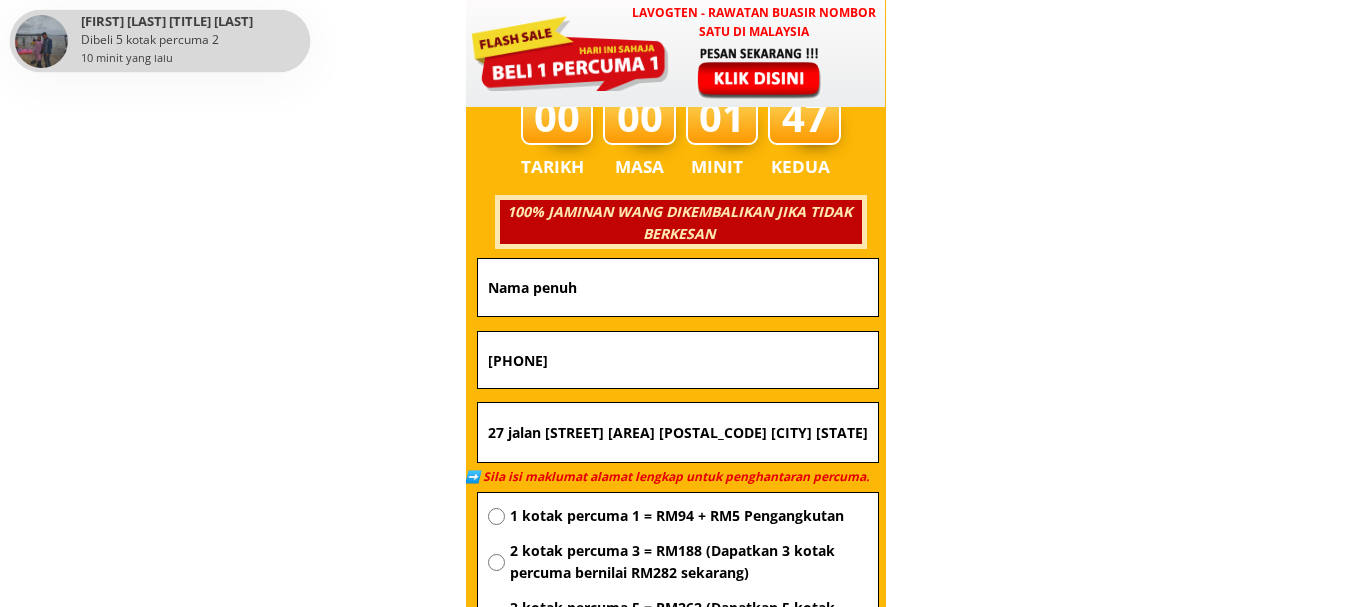 type on "No 27 jalan dato abdul hamid perumahan mara tampoi 81200 johor bahru" 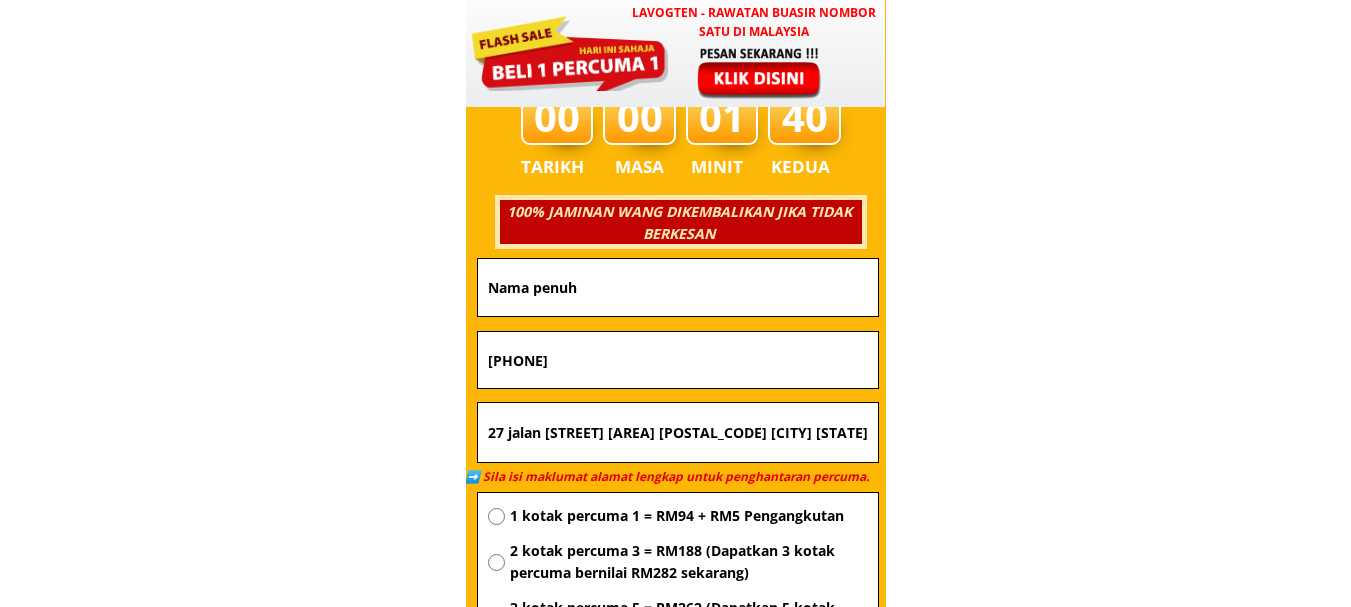 scroll, scrollTop: 0, scrollLeft: 0, axis: both 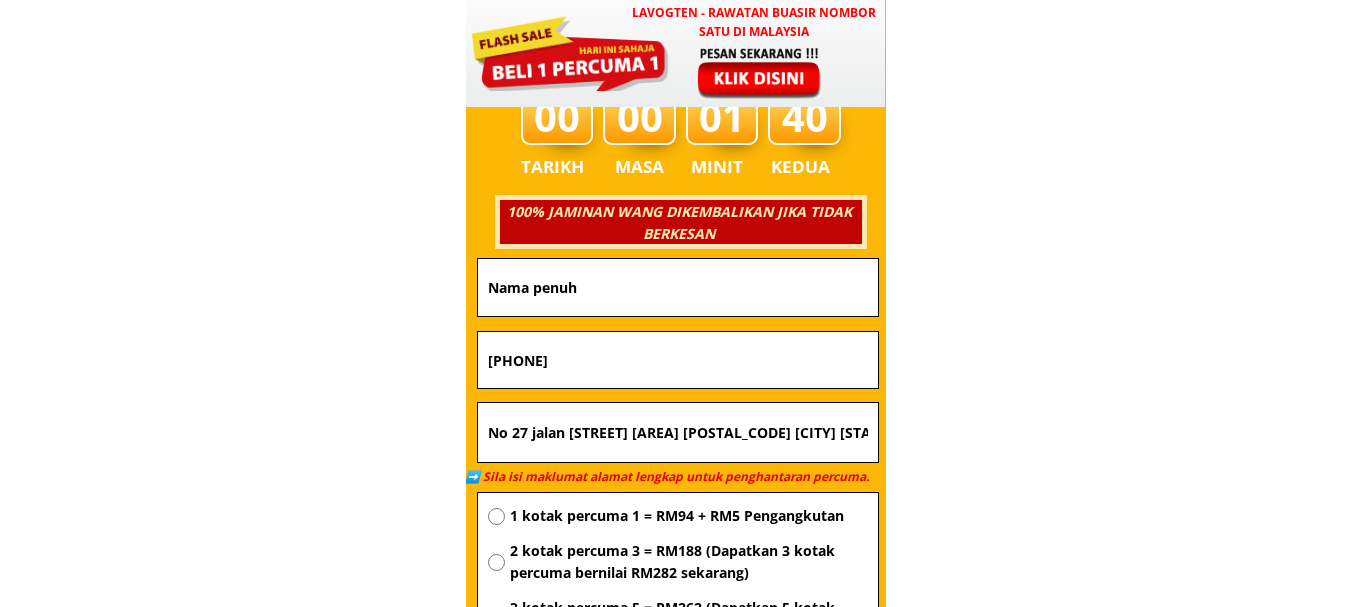 click at bounding box center [678, 287] 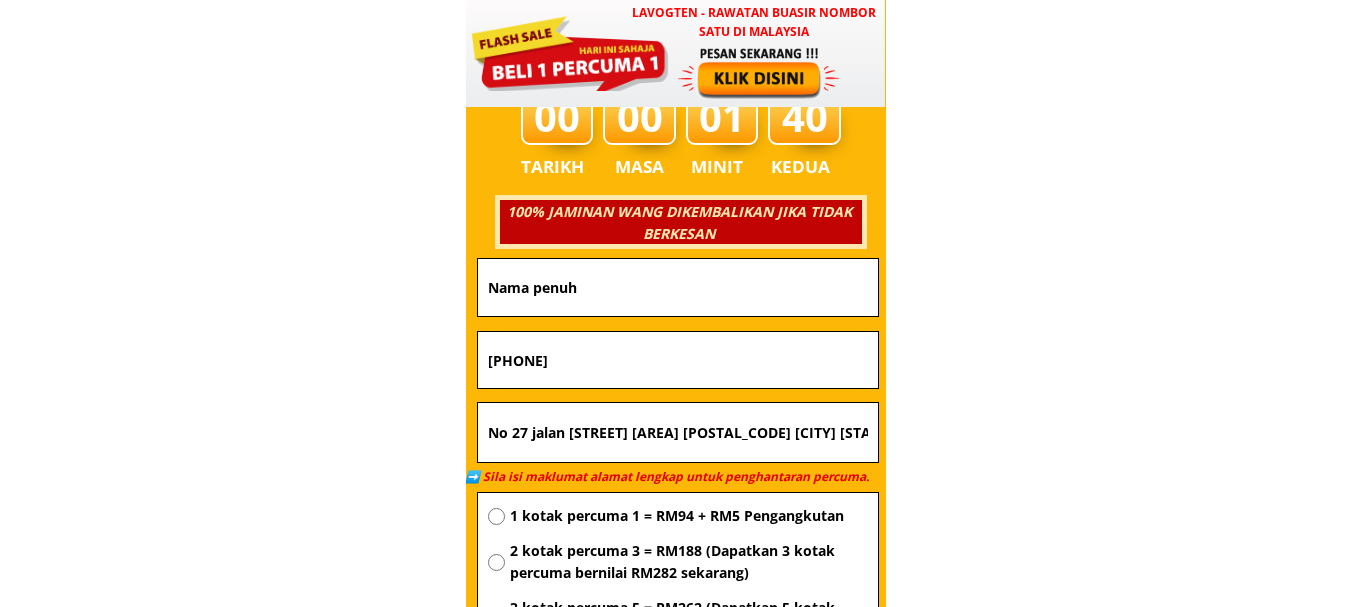 paste on "Normah" 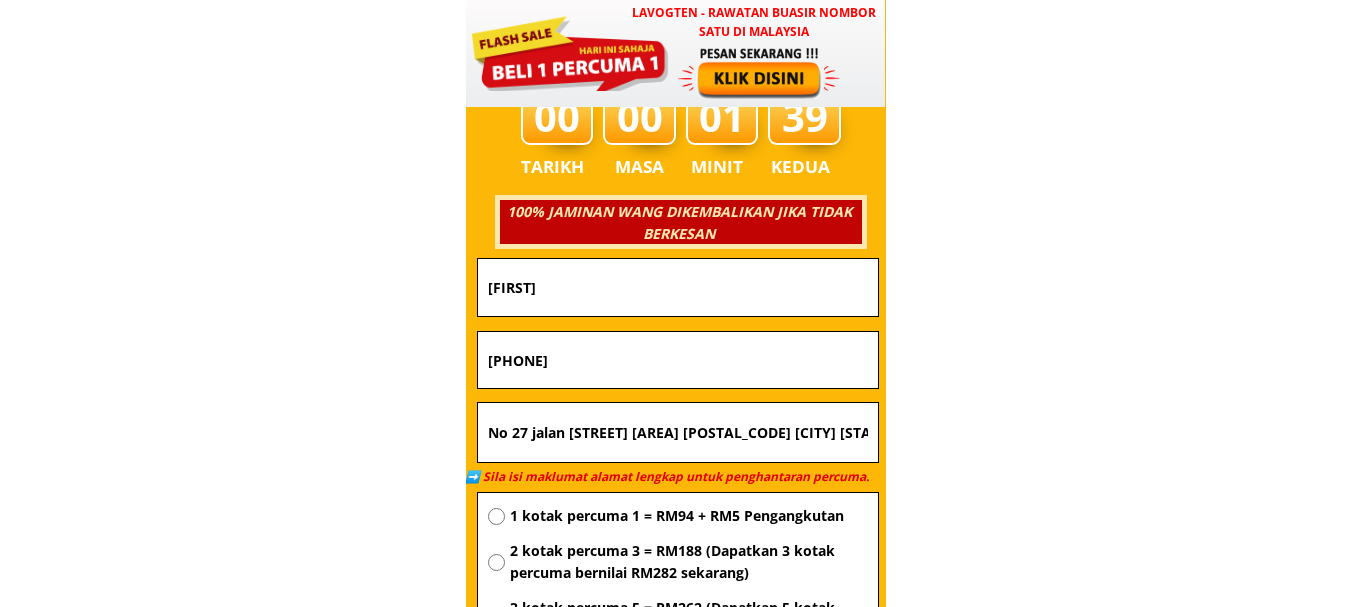 type on "Normah" 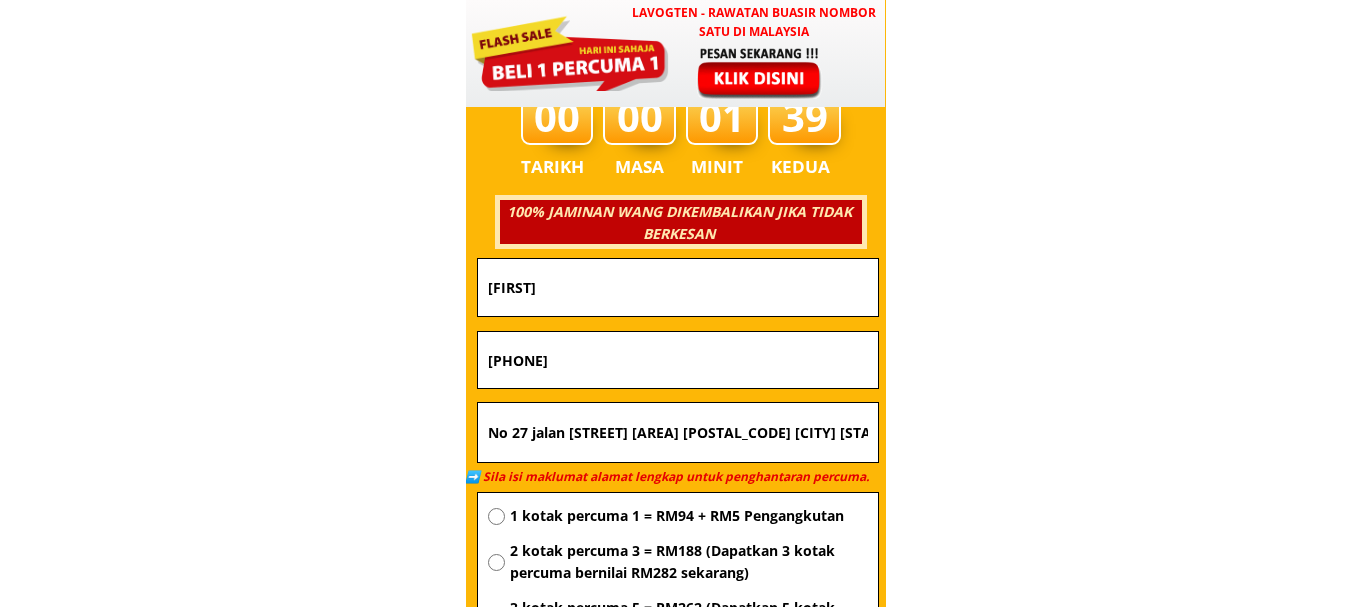 radio on "true" 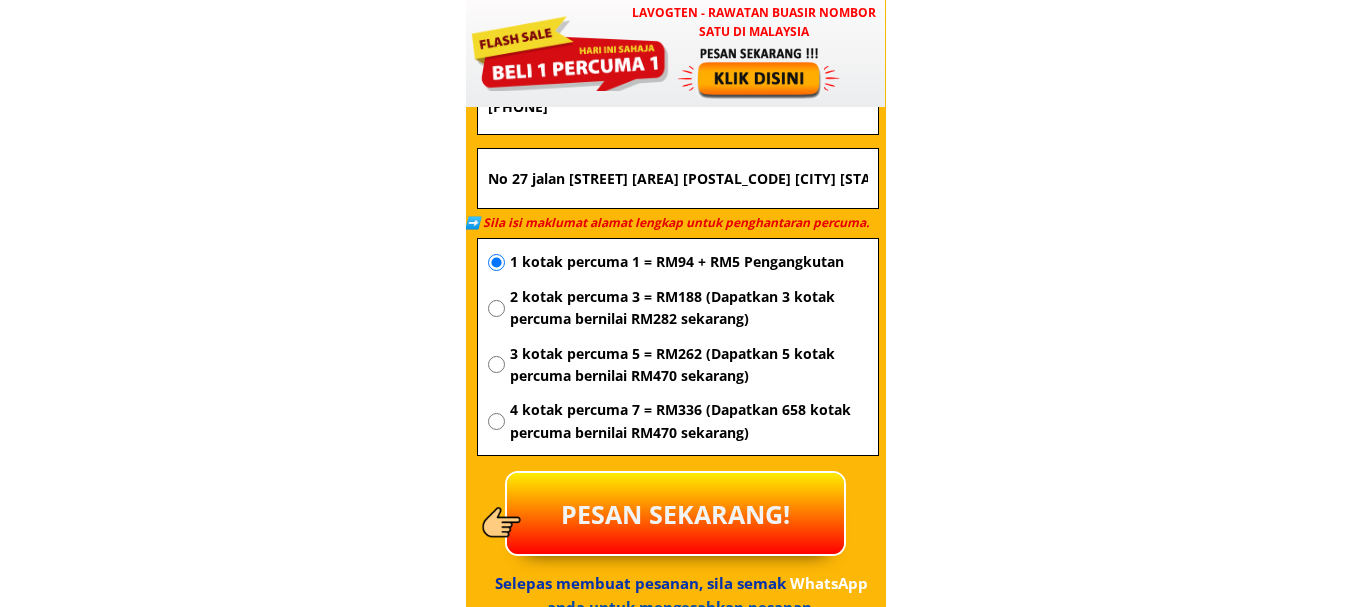 scroll, scrollTop: 7483, scrollLeft: 0, axis: vertical 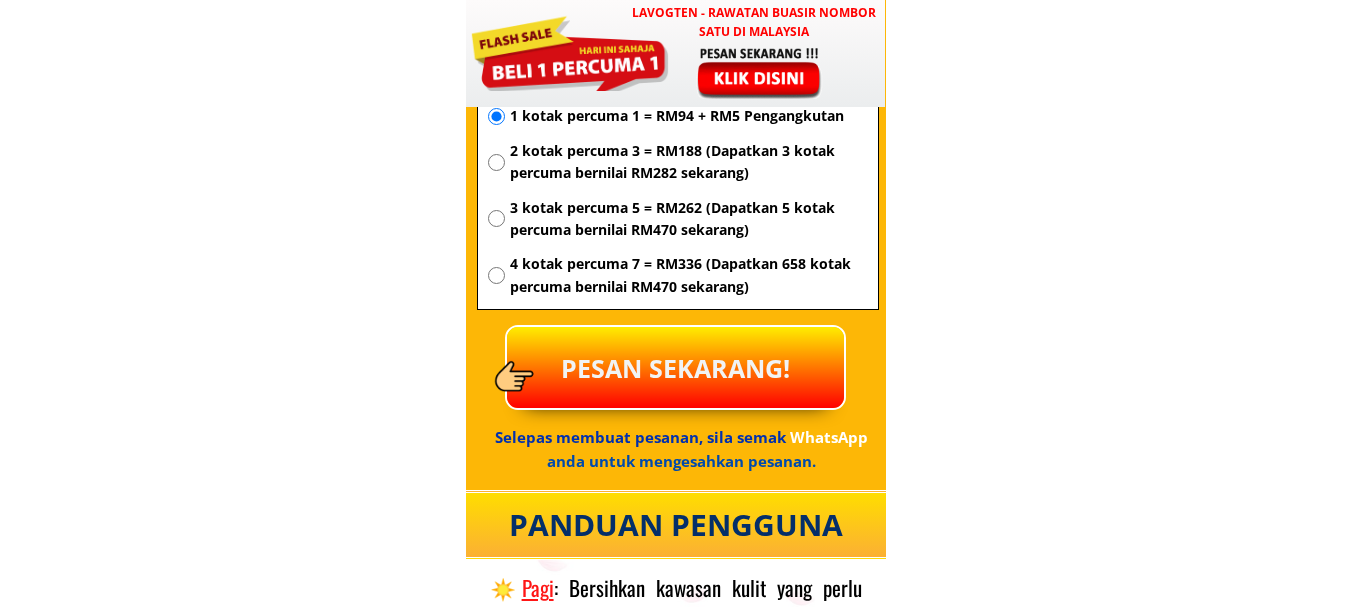 click on "PESAN SEKARANG!" at bounding box center (675, 367) 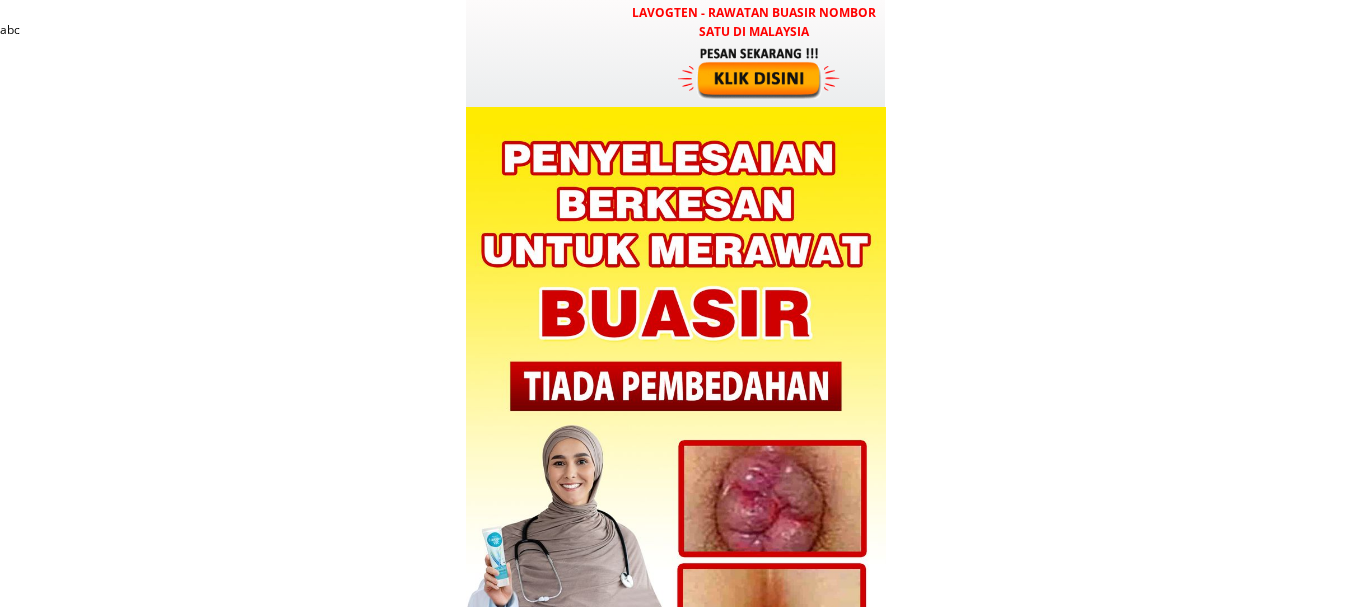 scroll, scrollTop: 7183, scrollLeft: 0, axis: vertical 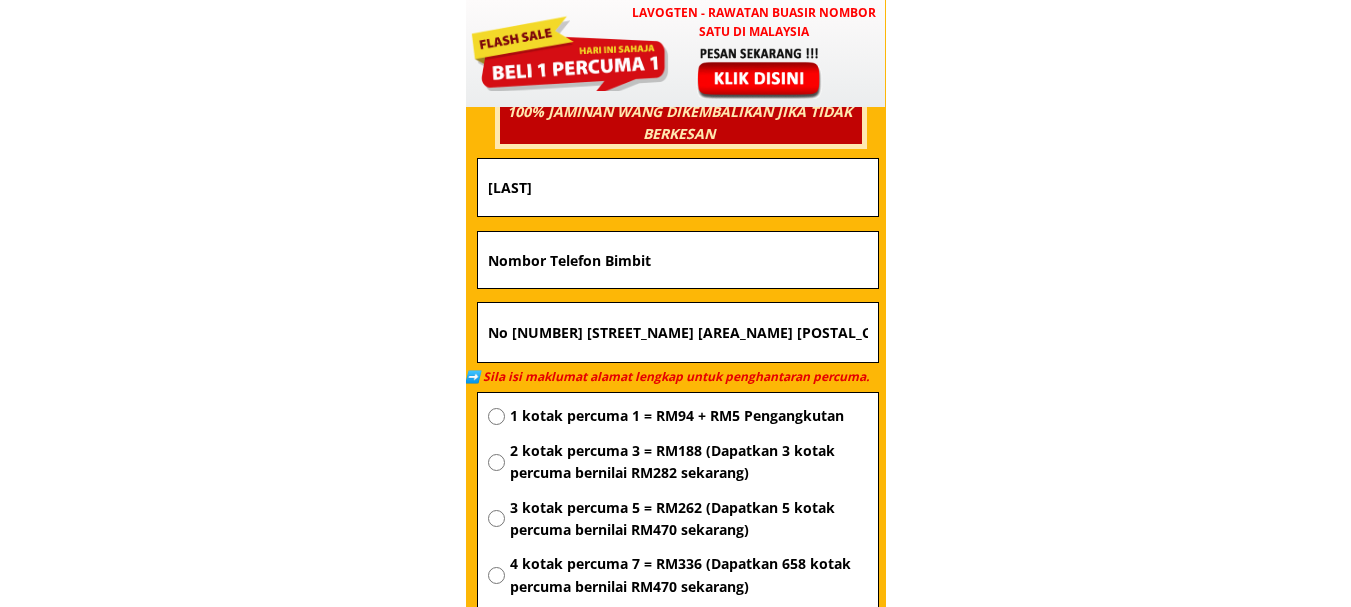 type 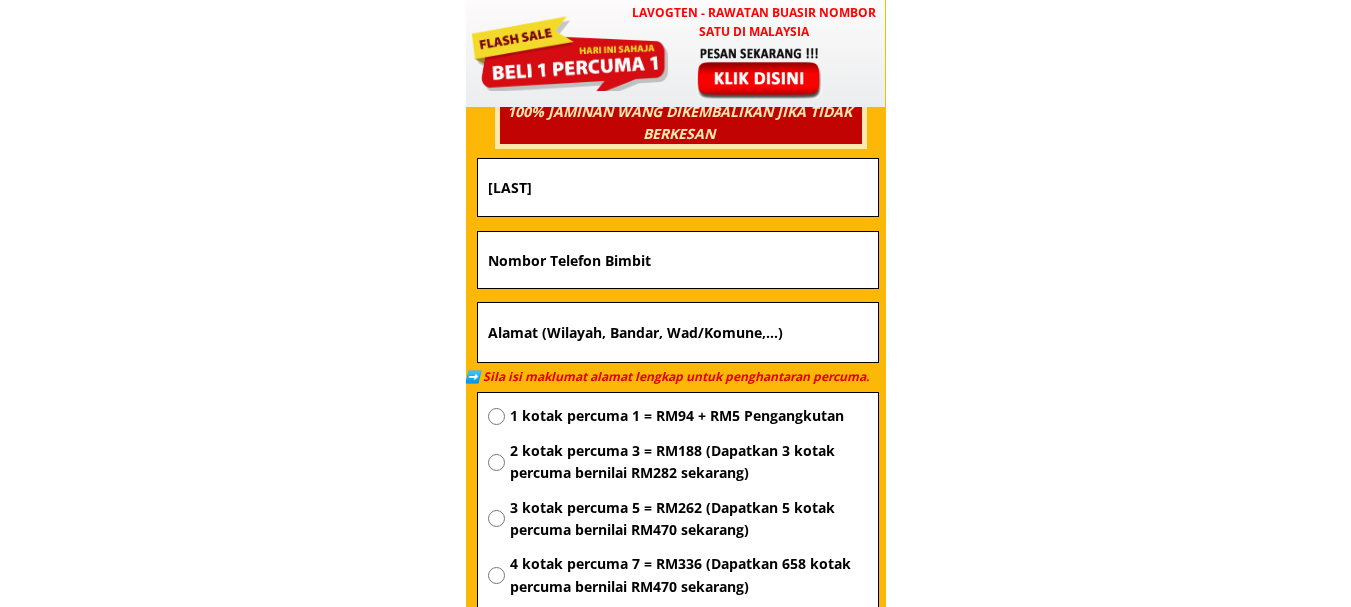 type 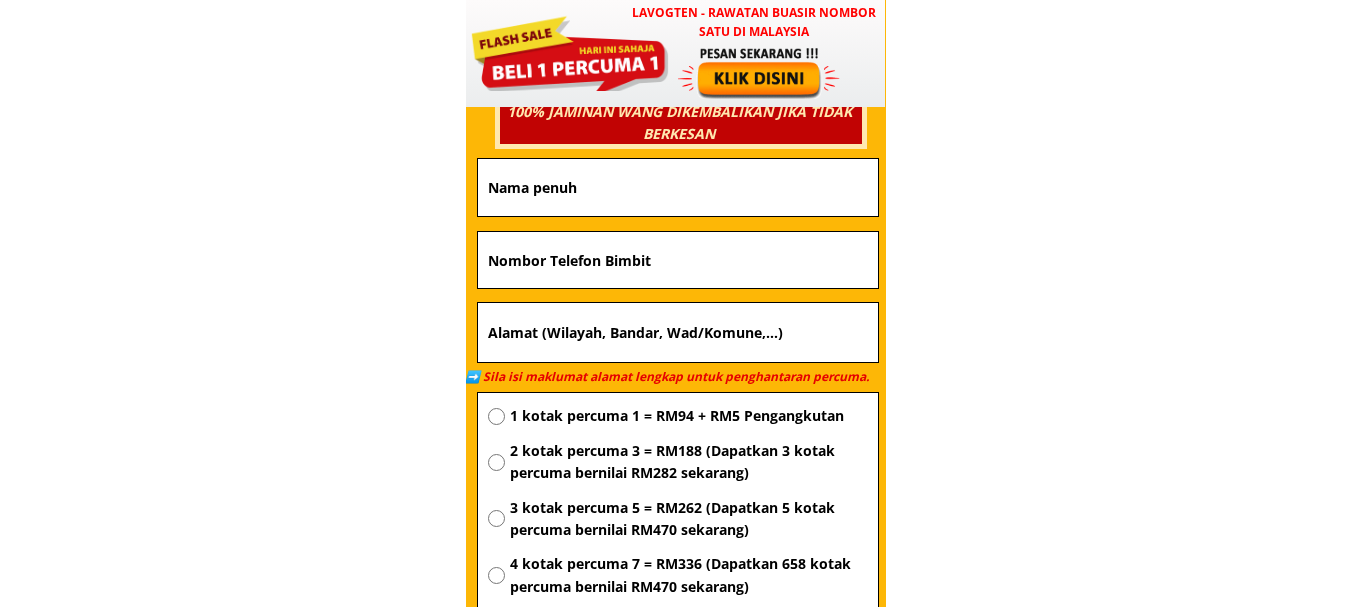 type 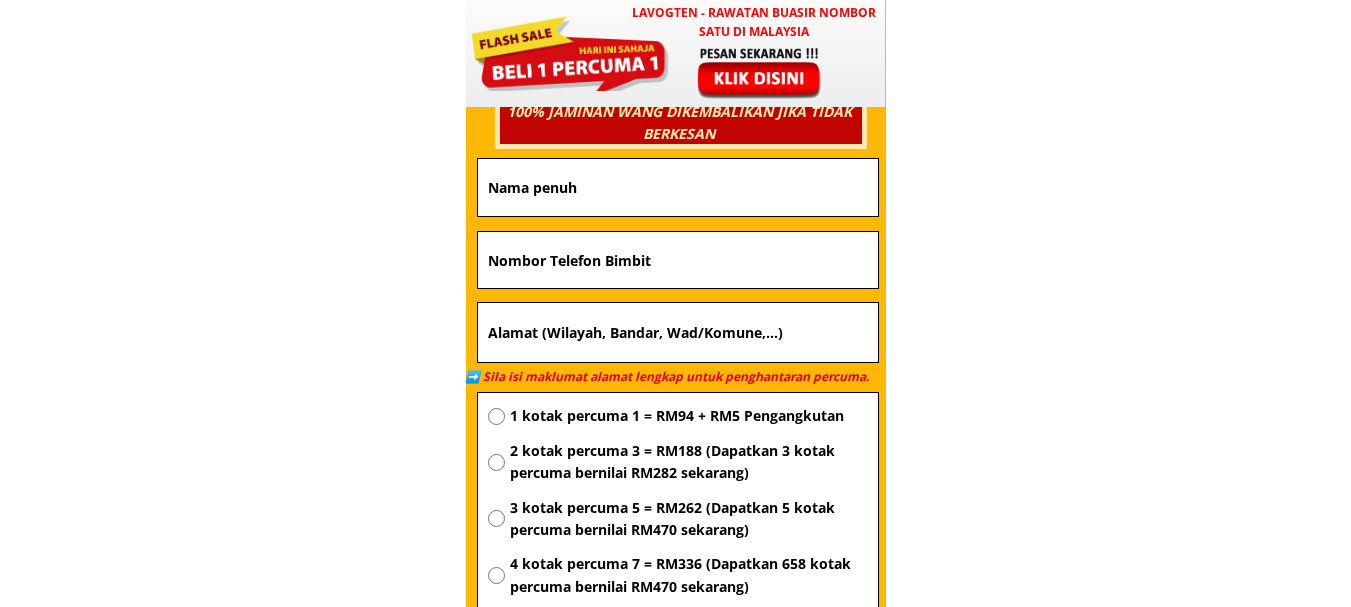 click at bounding box center (678, 260) 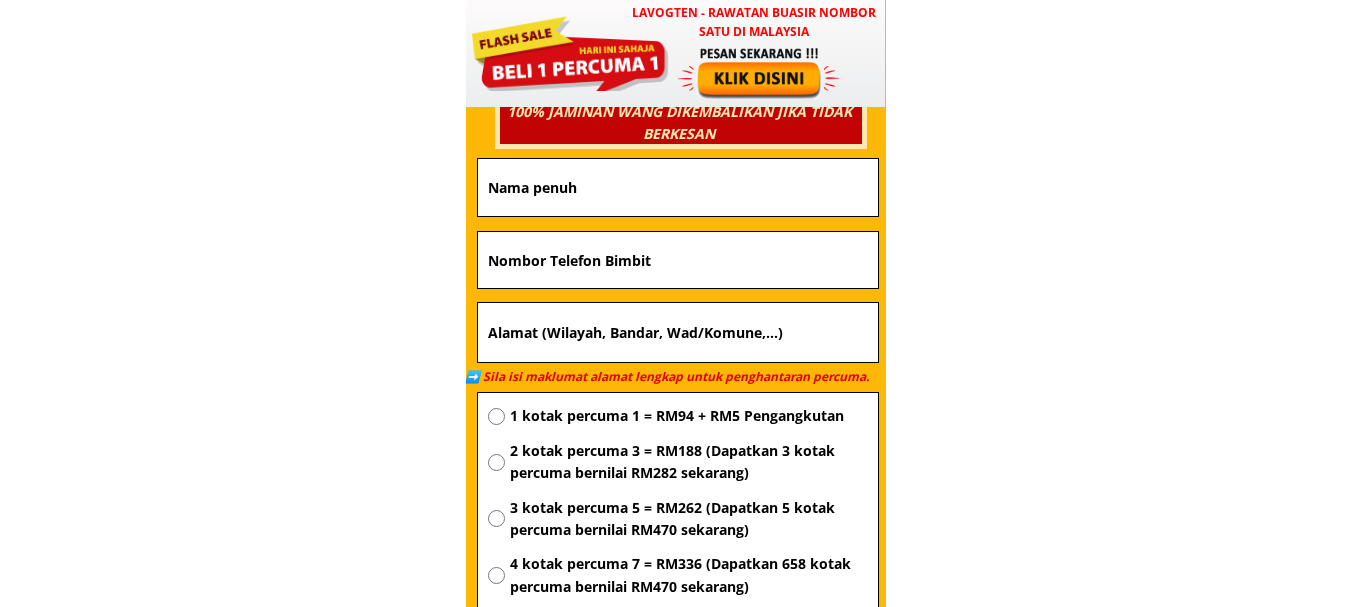 paste on "[PHONE]" 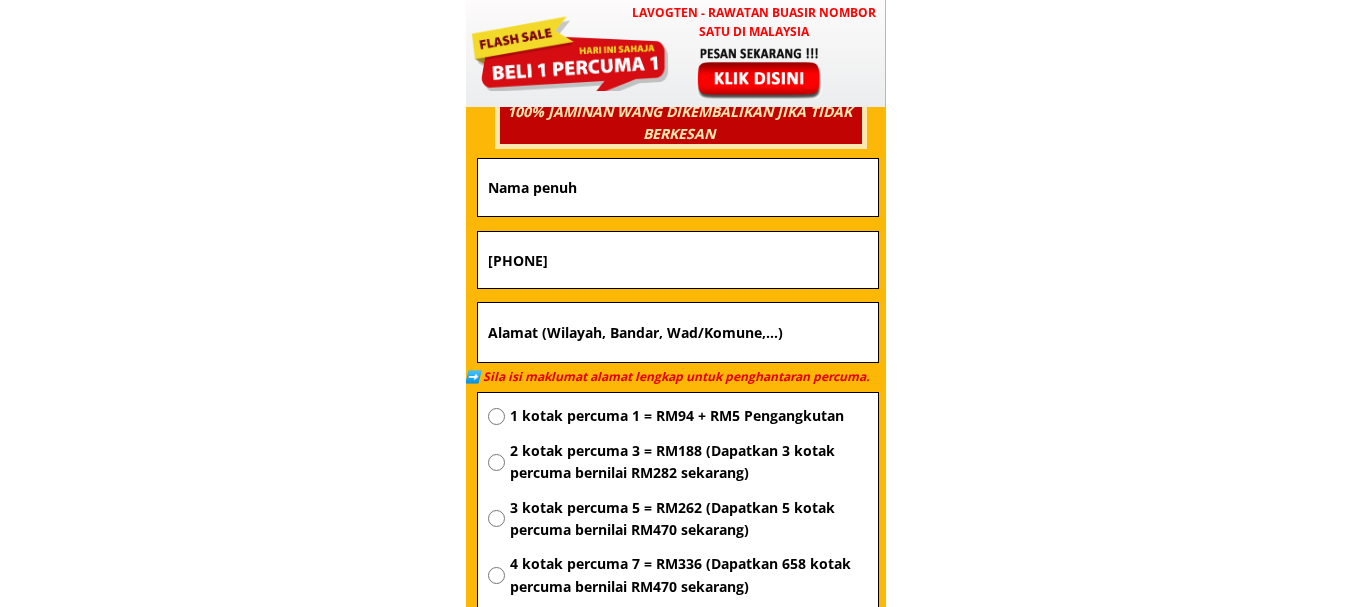 type on "[PHONE]" 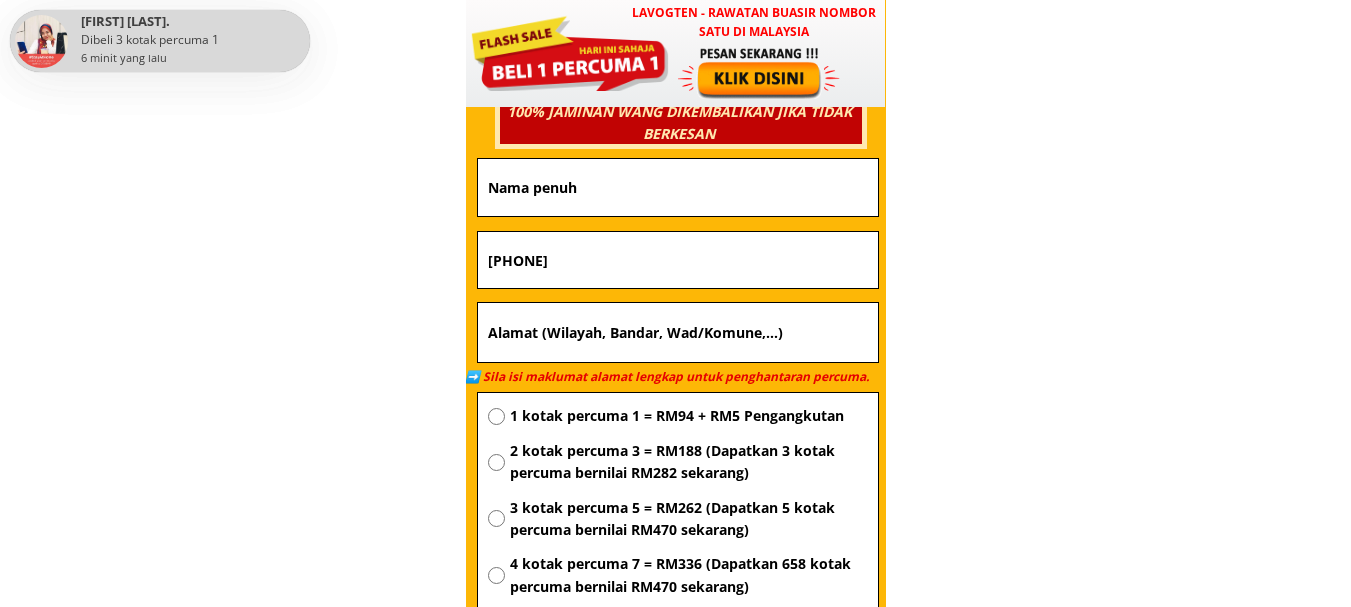 click at bounding box center [678, 187] 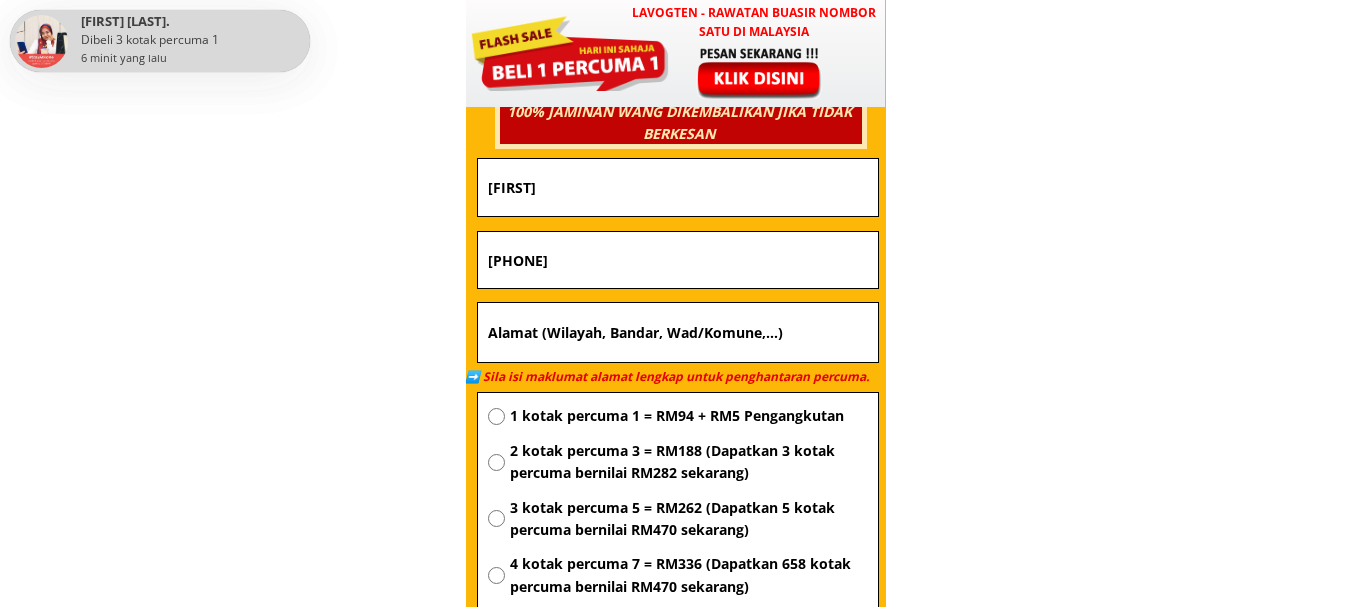 type on "[FIRST]" 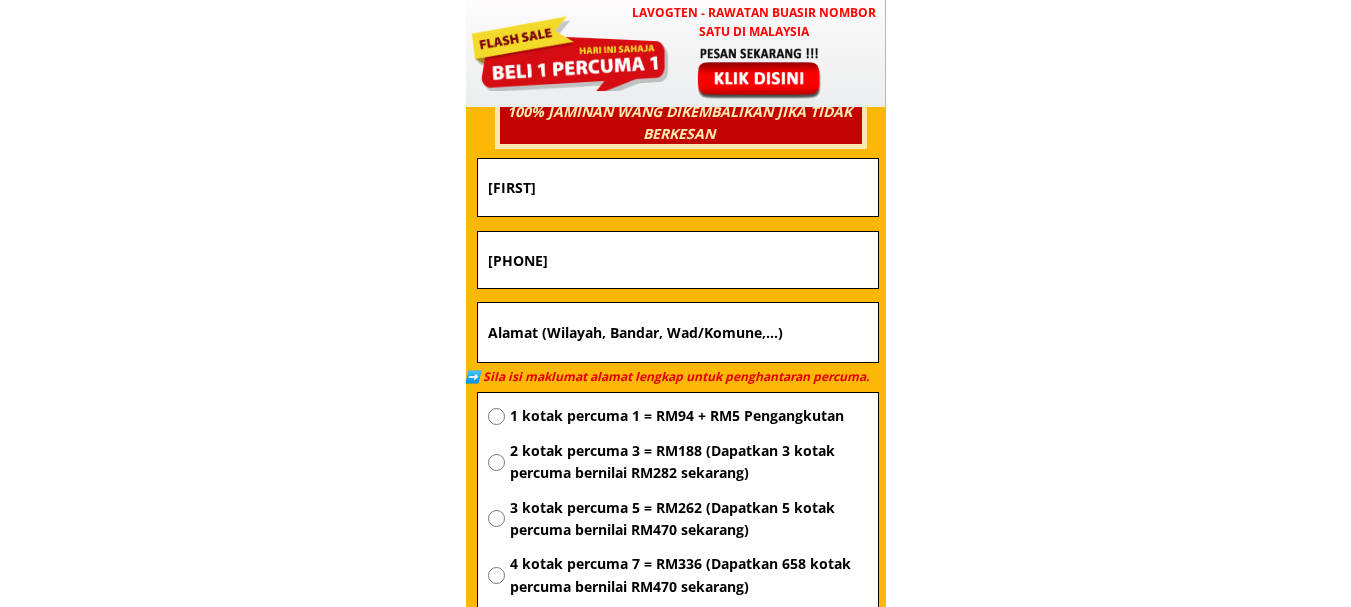 click at bounding box center [678, 333] 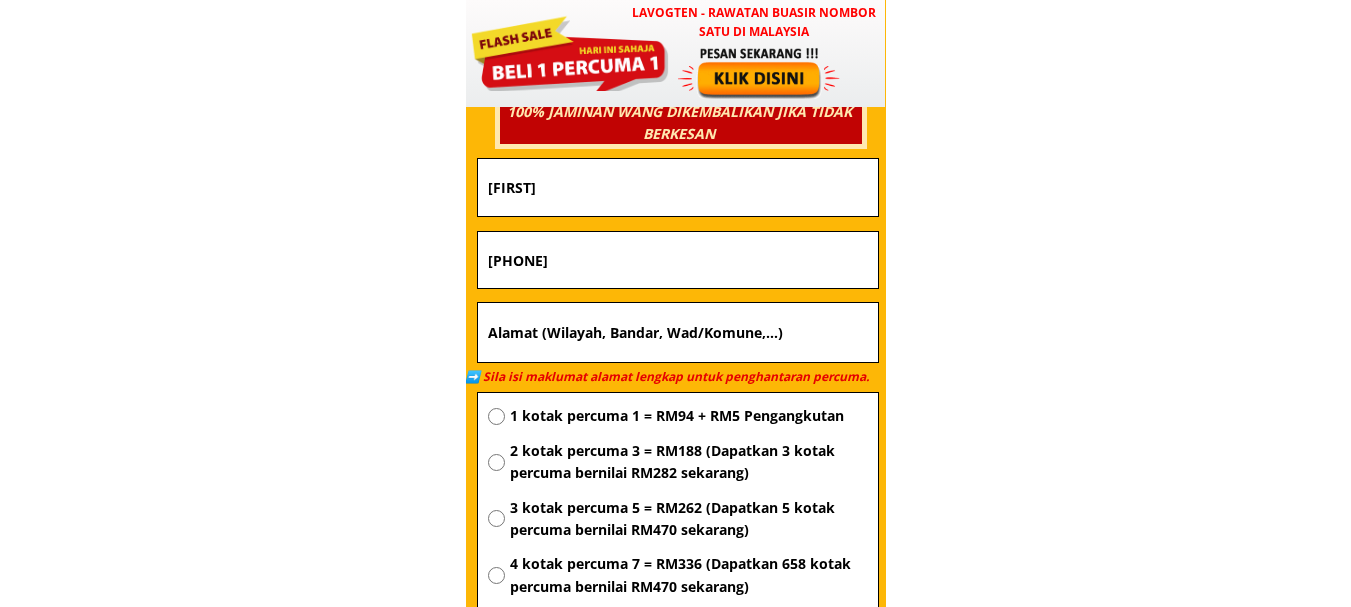 paste on "Kg melayu pandan jb" 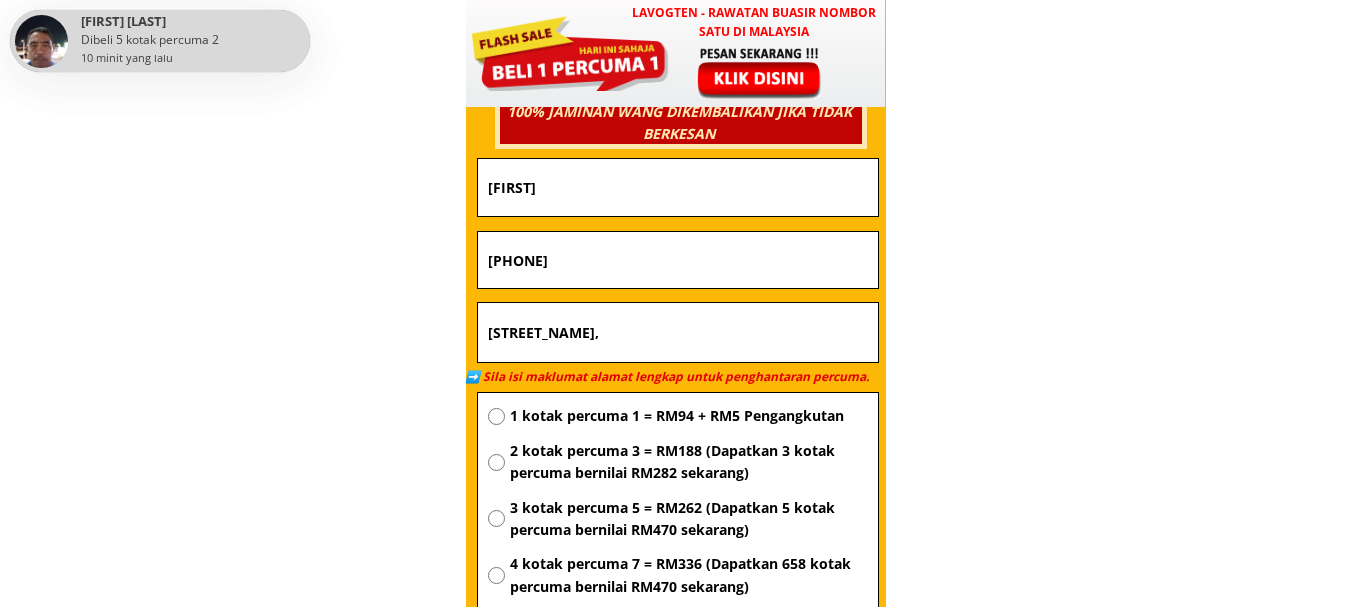 paste on "Kampung Melayu Pandan, Johor Bahru, Johor" 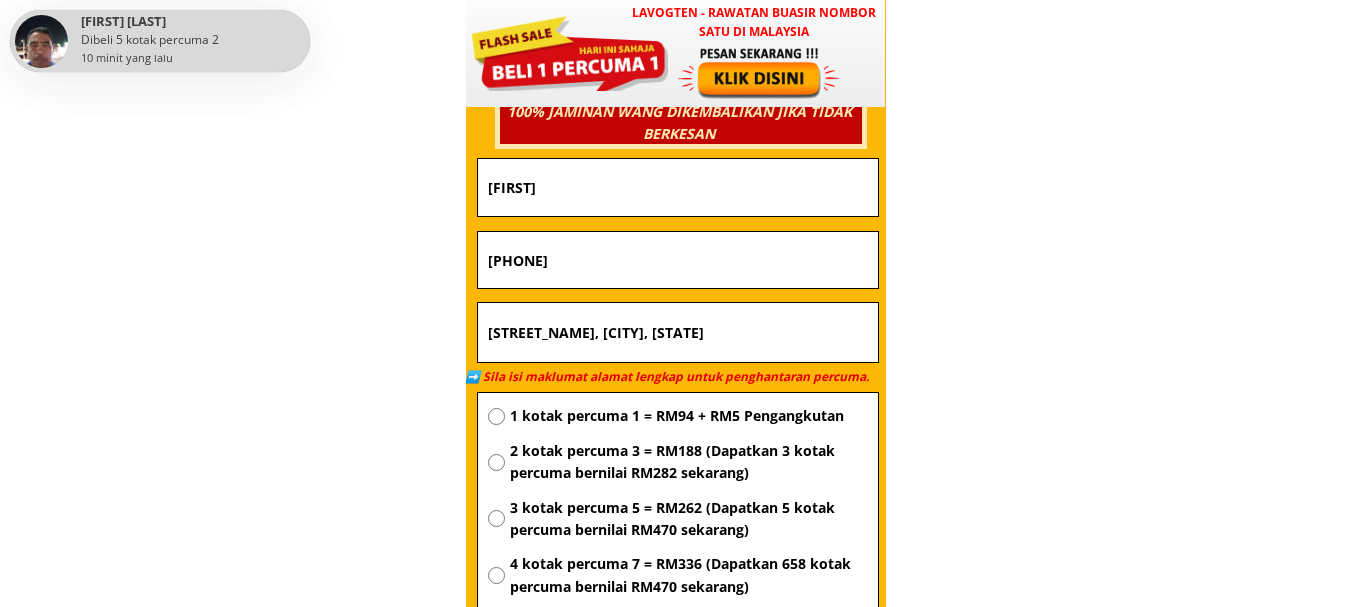 scroll, scrollTop: 0, scrollLeft: 85, axis: horizontal 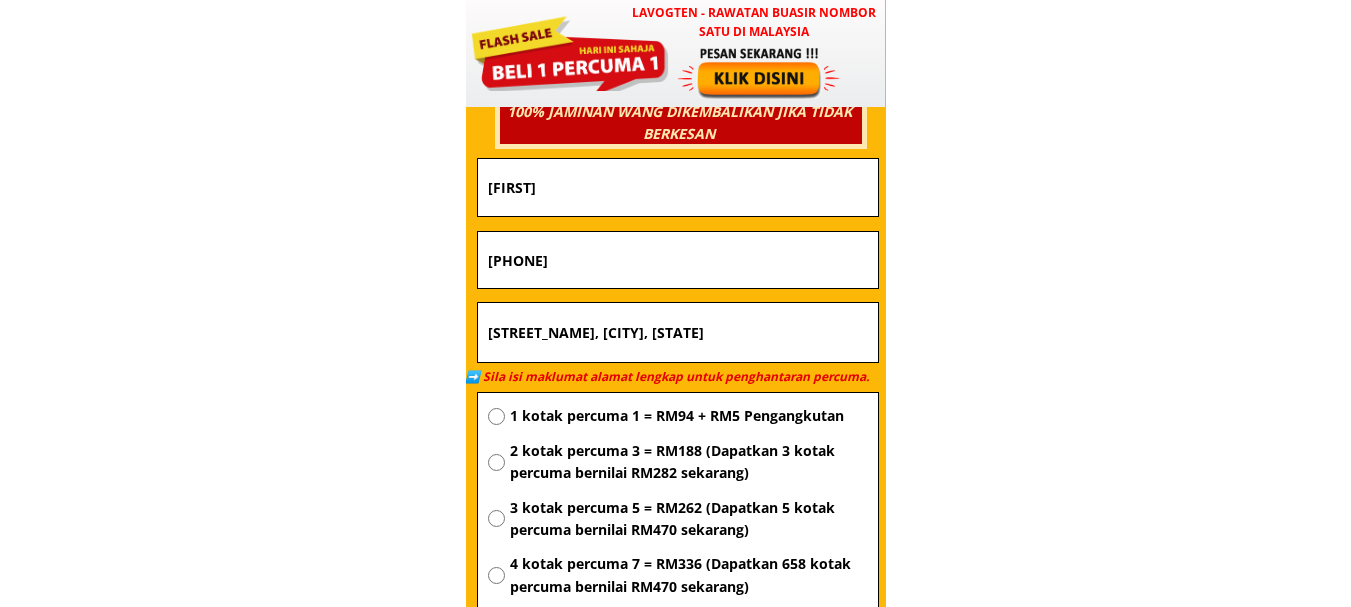 click on "Kg melayu pandan jb,Kampung Melayu Pandan, Johor Bahru, Johor" at bounding box center [678, 333] 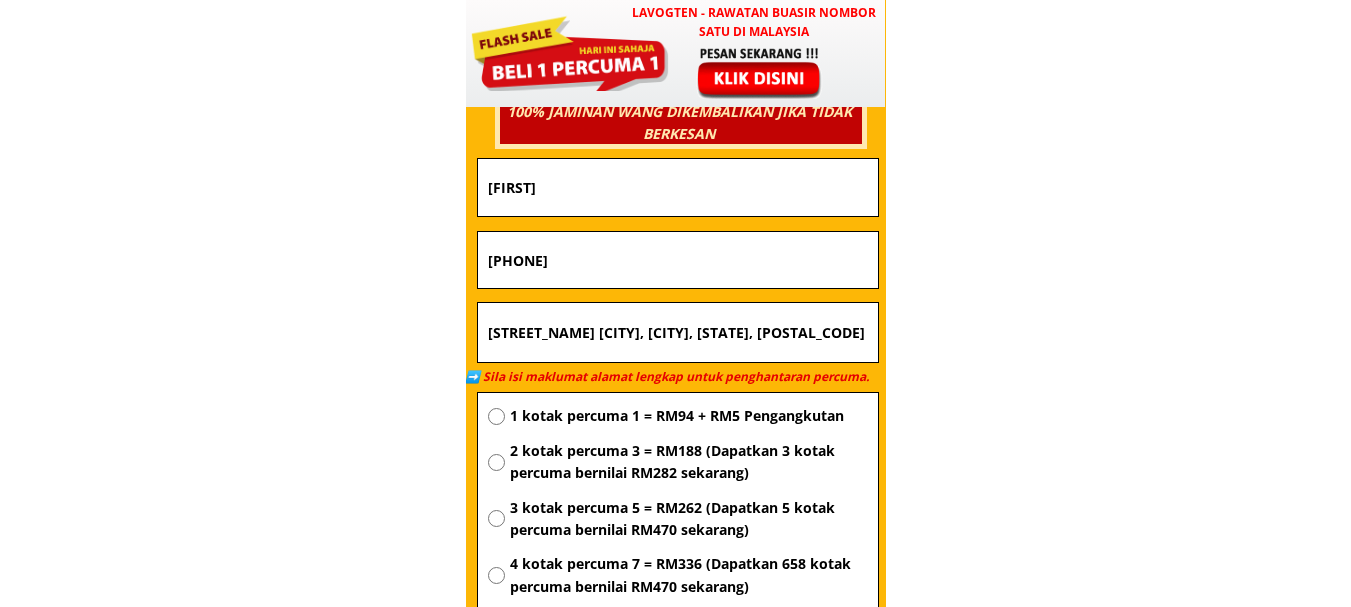 scroll, scrollTop: 0, scrollLeft: 121, axis: horizontal 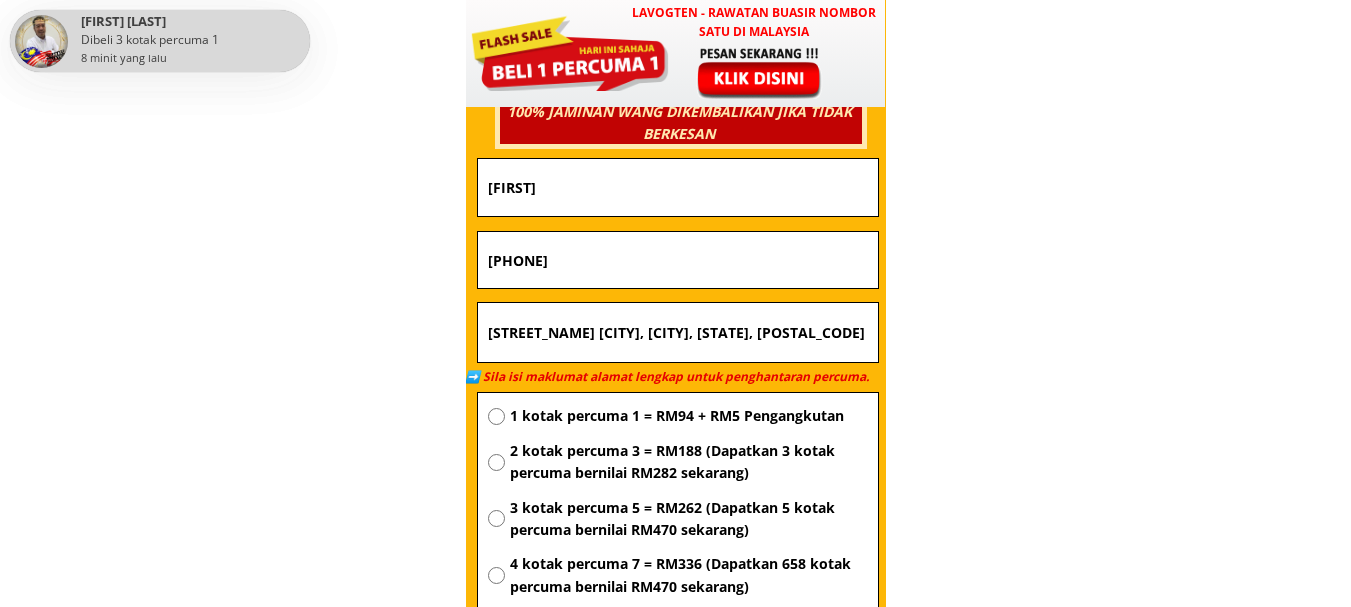 type on "[NEIGHBORHOOD] [NEIGHBORHOOD], [CITY], [STATE], [POSTAL_CODE]" 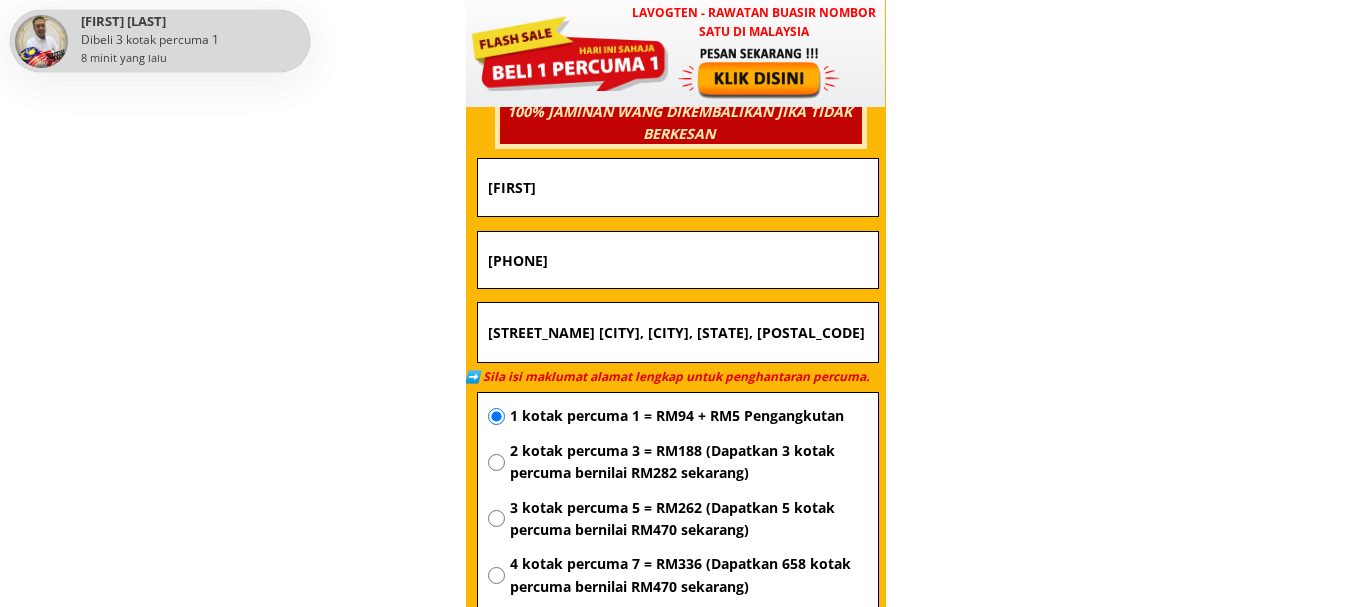 scroll, scrollTop: 0, scrollLeft: 0, axis: both 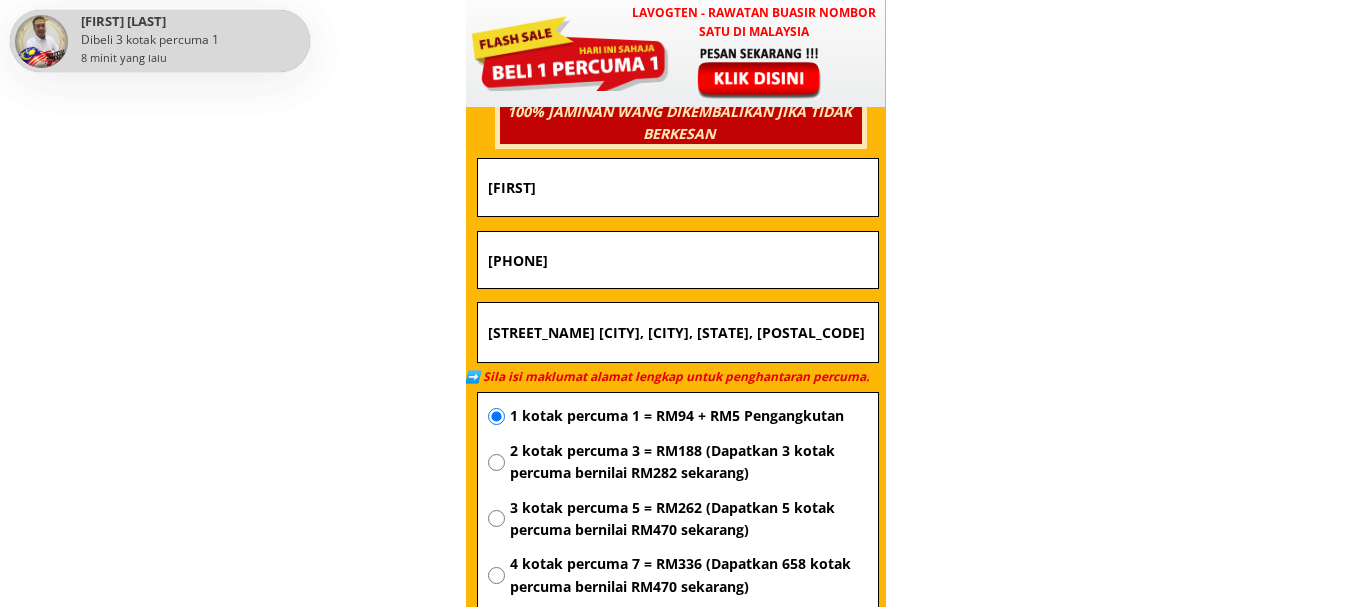 click on "[PHONE]" at bounding box center [678, 260] 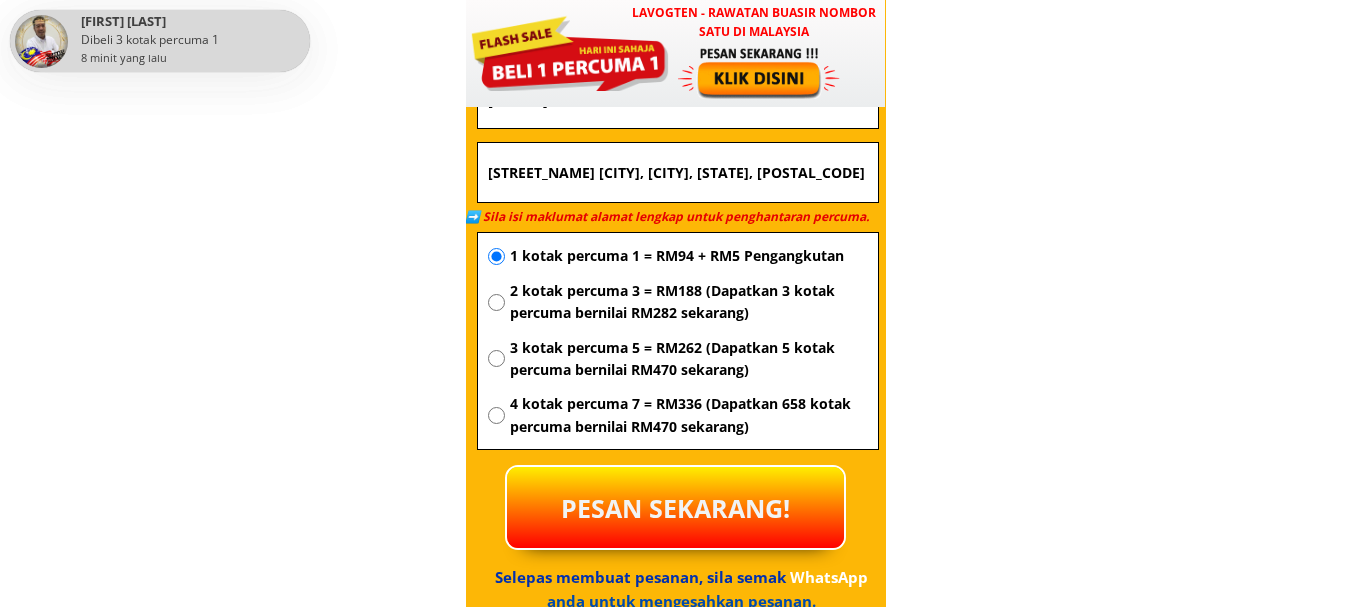 scroll, scrollTop: 7483, scrollLeft: 0, axis: vertical 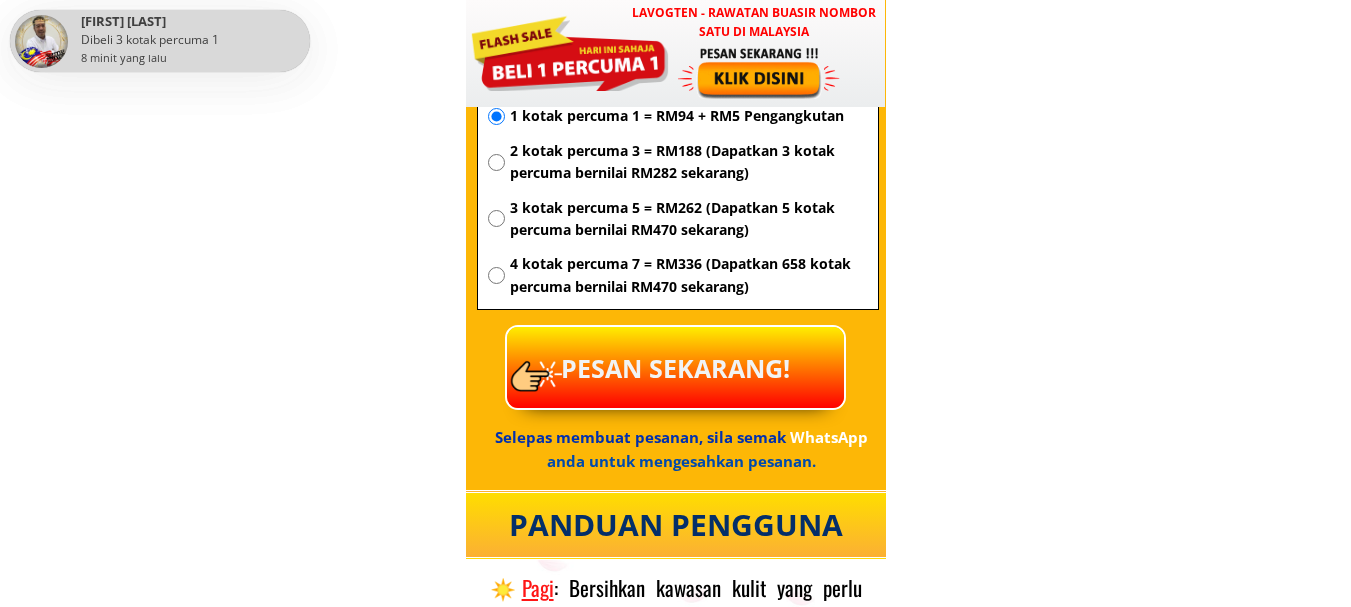 drag, startPoint x: 651, startPoint y: 398, endPoint x: 649, endPoint y: 387, distance: 11.18034 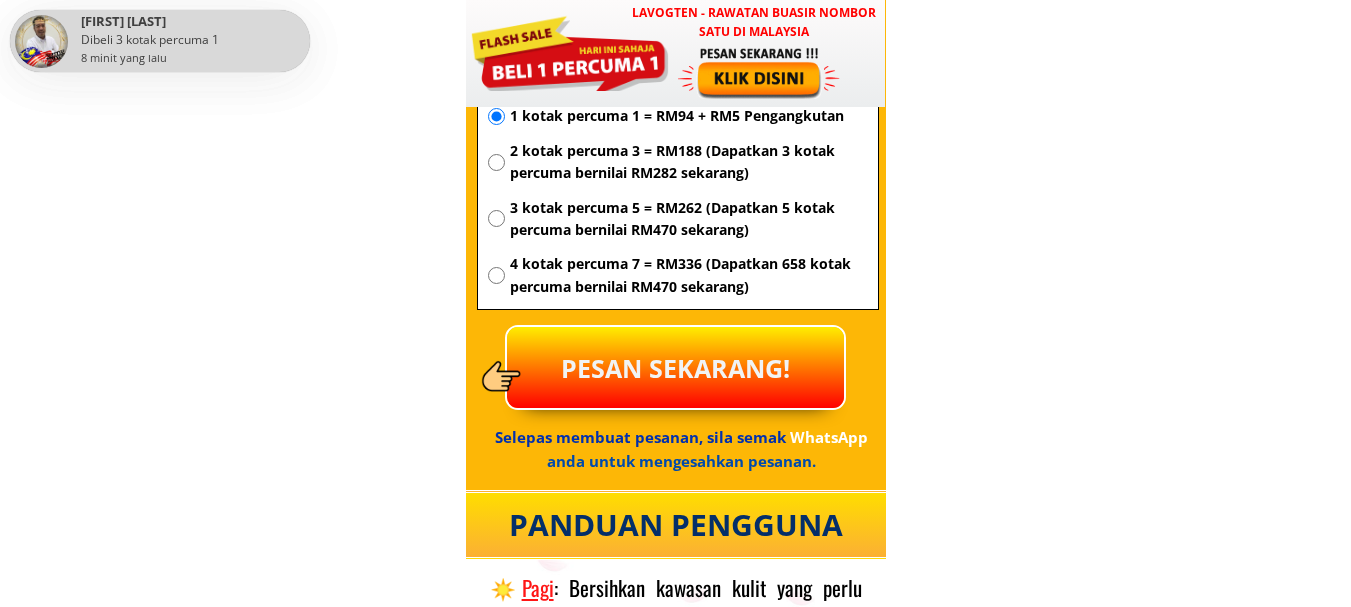 click on "PESAN SEKARANG!" at bounding box center (675, 367) 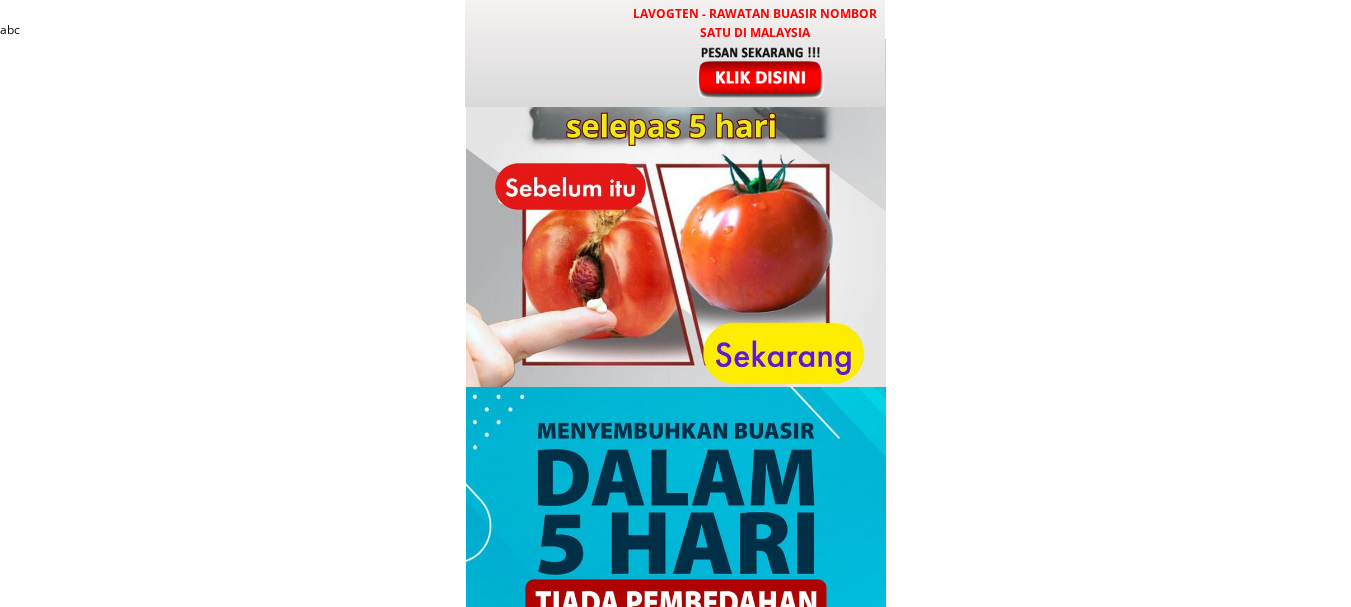 scroll, scrollTop: 0, scrollLeft: 0, axis: both 